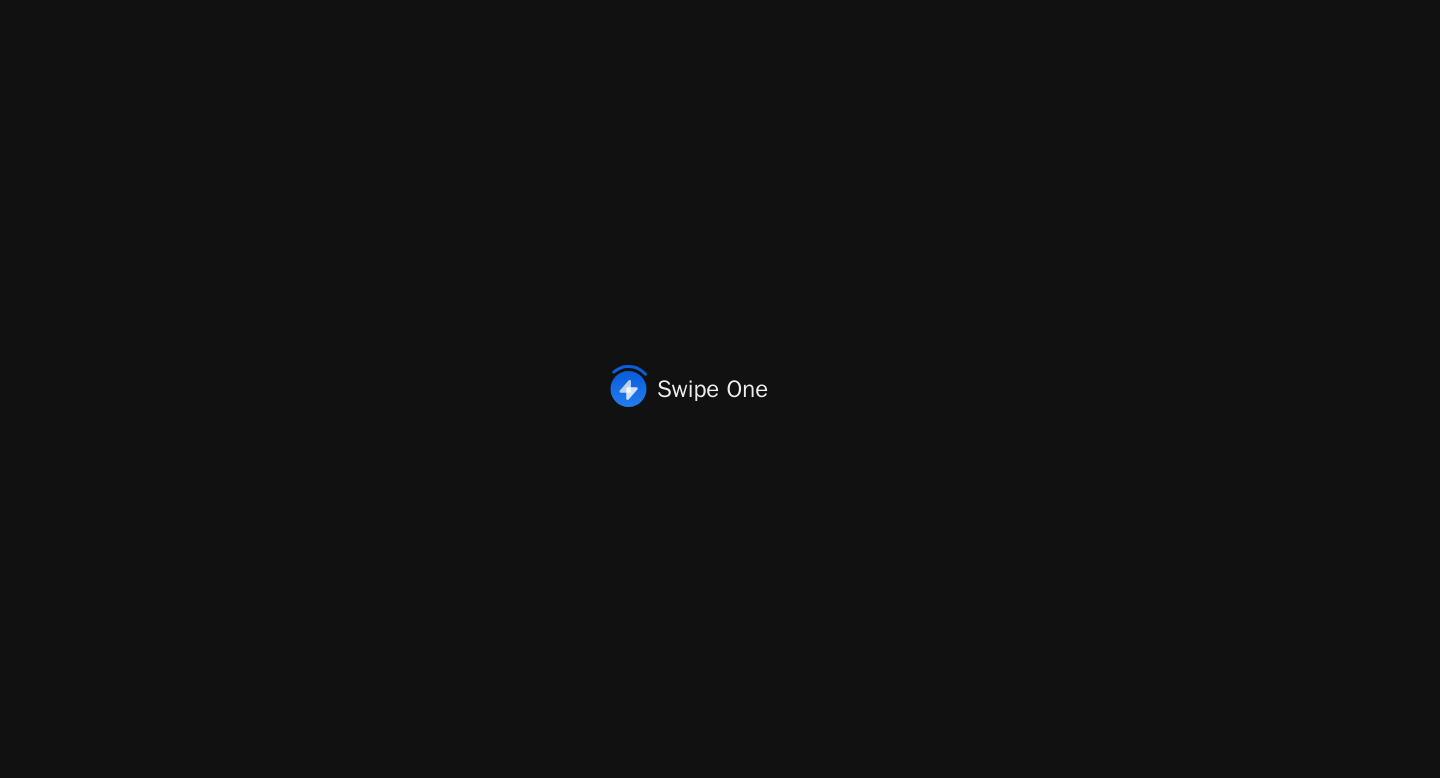 scroll, scrollTop: 0, scrollLeft: 0, axis: both 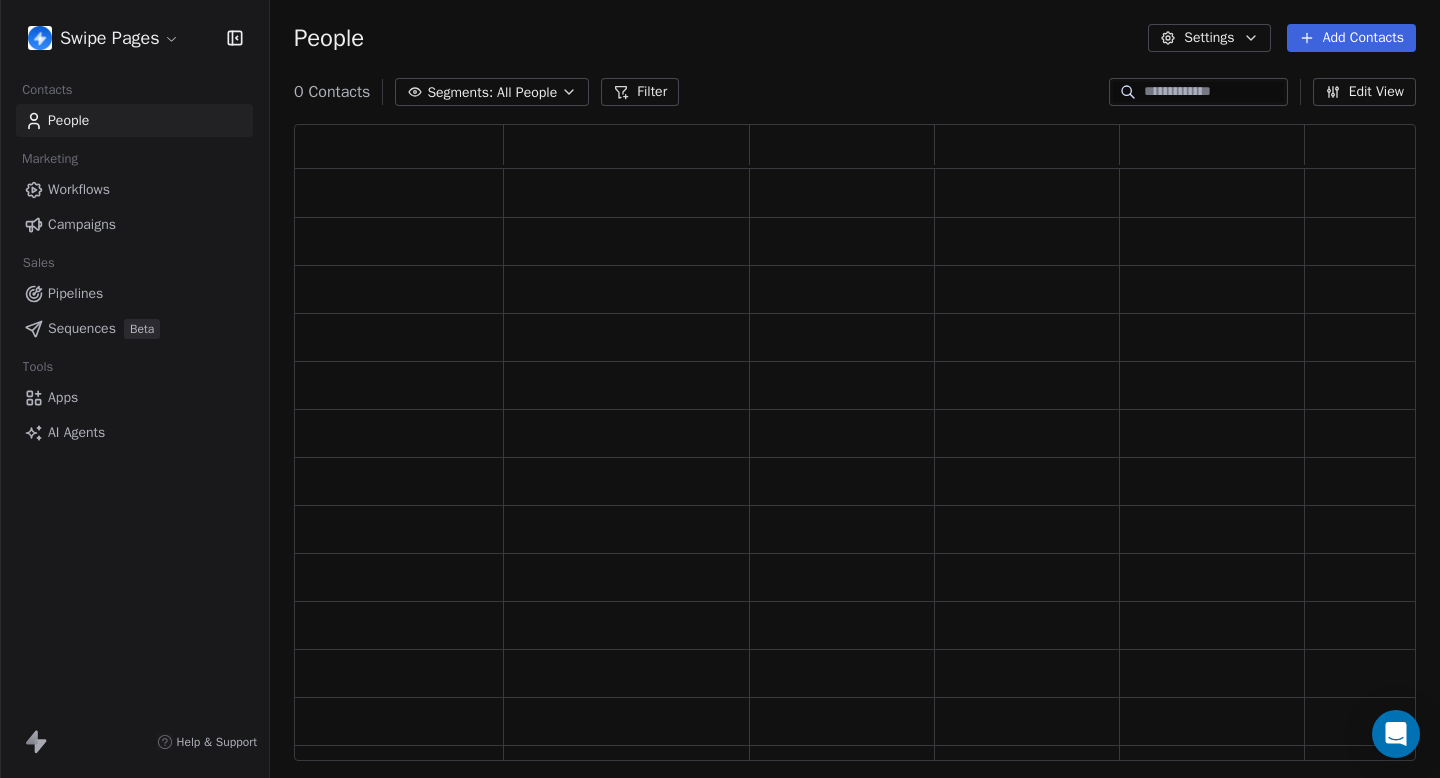 click on "Swipe Pages Contacts People Marketing Workflows Campaigns Sales Pipelines Sequences Beta Tools Apps AI Agents Help & Support People Settings  Add Contacts 0 Contacts Segments: All People Filter  Edit View Tag Add to Sequence" at bounding box center [720, 389] 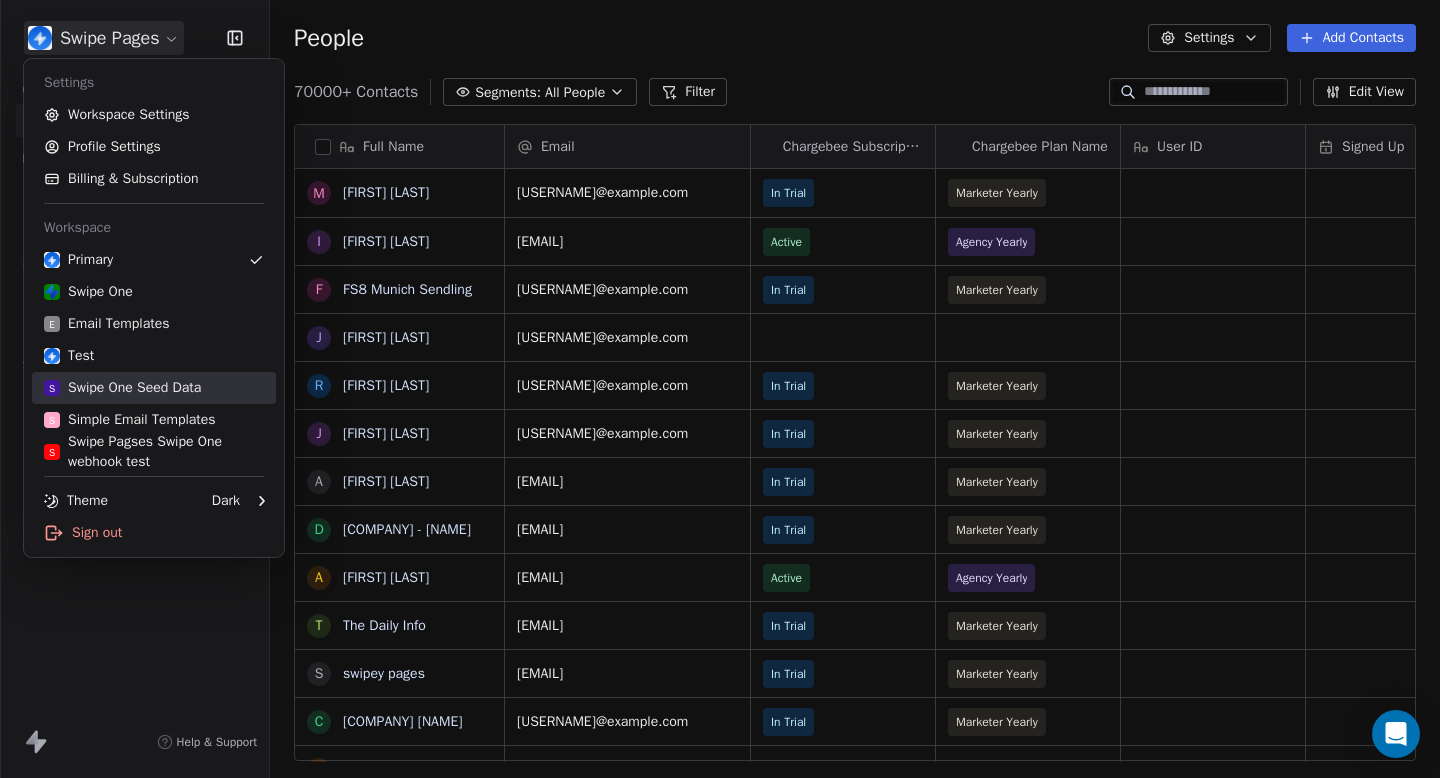 scroll, scrollTop: 1, scrollLeft: 1, axis: both 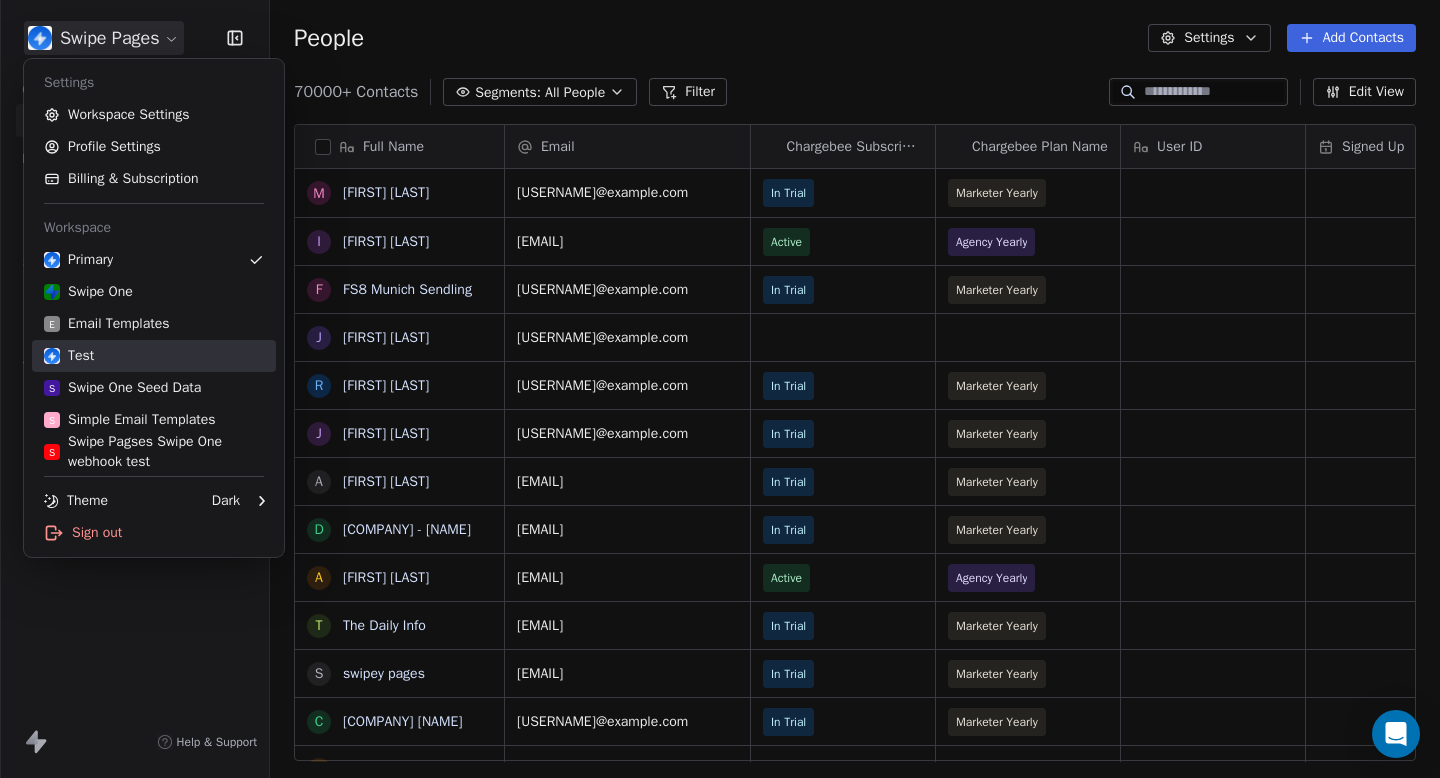 click on "Test" at bounding box center (154, 356) 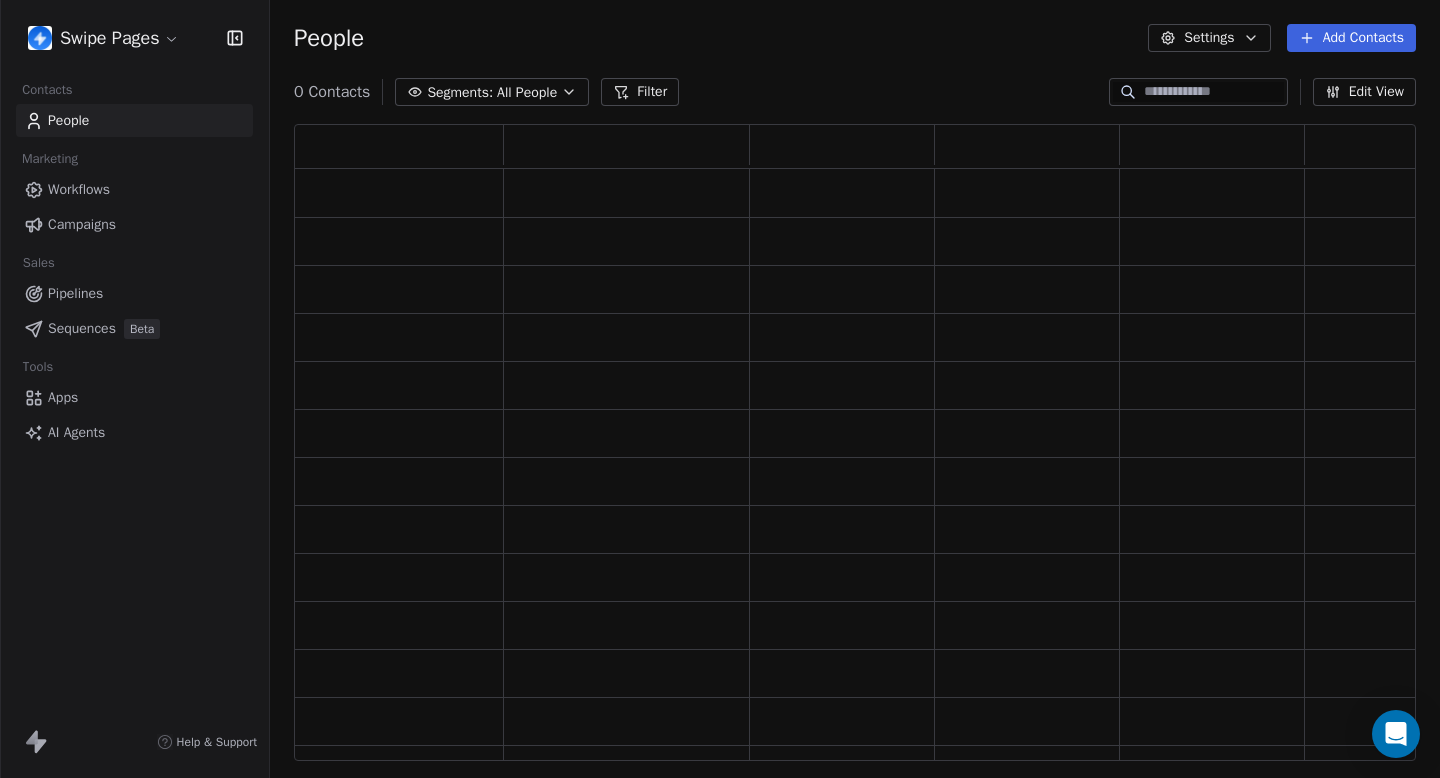 scroll, scrollTop: 1, scrollLeft: 1, axis: both 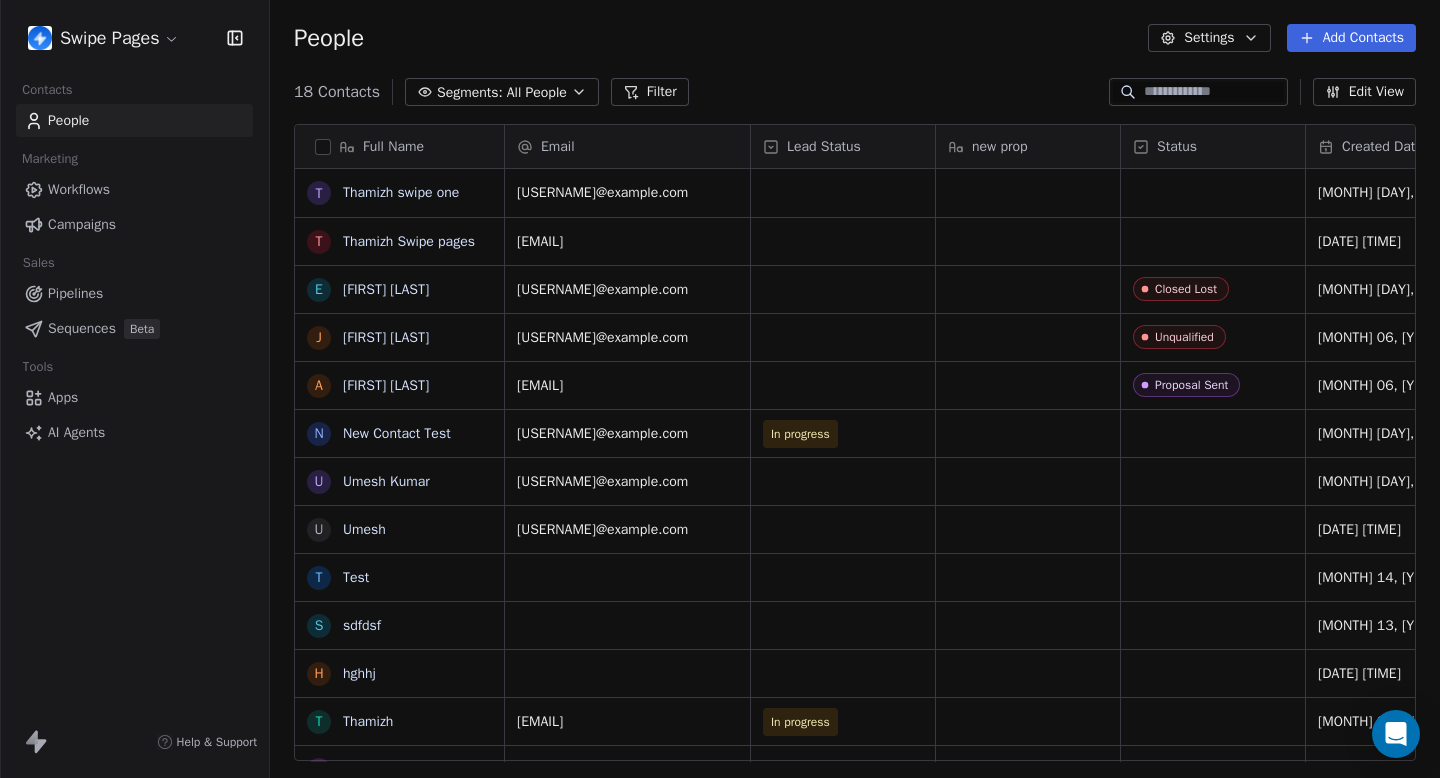 click on "Swipe Pages Contacts People Marketing Workflows Campaigns Sales Pipelines Sequences Beta Tools Apps AI Agents Help & Support People Settings  Add Contacts 18 Contacts Segments: All People Filter  Edit View Tag Add to Sequence Full Name T Thamizh swipe one T Thamizh Swipe pages E Emma Brown J James Lee A Alex Chen N New Contact Test U Umesh Kumar U Umesh T Test s sdfdsf h hghhj T Thamizh a an_account@example.com R Ram K Kashif K Kashif Rezwi K Ken Test S SwipeOne Test Email Lead Status new prop Status Created Date IST Last Updated Date IST Marketing Email Subscription Status Custom Property Test thamizh@swipeone.app Jul 03, 2025 05:15 PM Jul 03, 2025 05:15 PM Subscribed thamizh@swipepages.com Jun 04, 2025 10:36 AM Jun 17, 2025 05:26 PM Subscribed emma.b@startup.io Closed Lost Mar 06, 2025 10:55 AM Jun 17, 2025 05:26 PM Subscribed james@consulting.com Unqualified Mar 06, 2025 10:53 AM Jun 17, 2025 05:26 PM Subscribed alex.chen@techcorp.com Proposal Sent Mar 06, 2025 10:52 AM Jun 17, 2025 05:26 PM Subscribed" at bounding box center (720, 389) 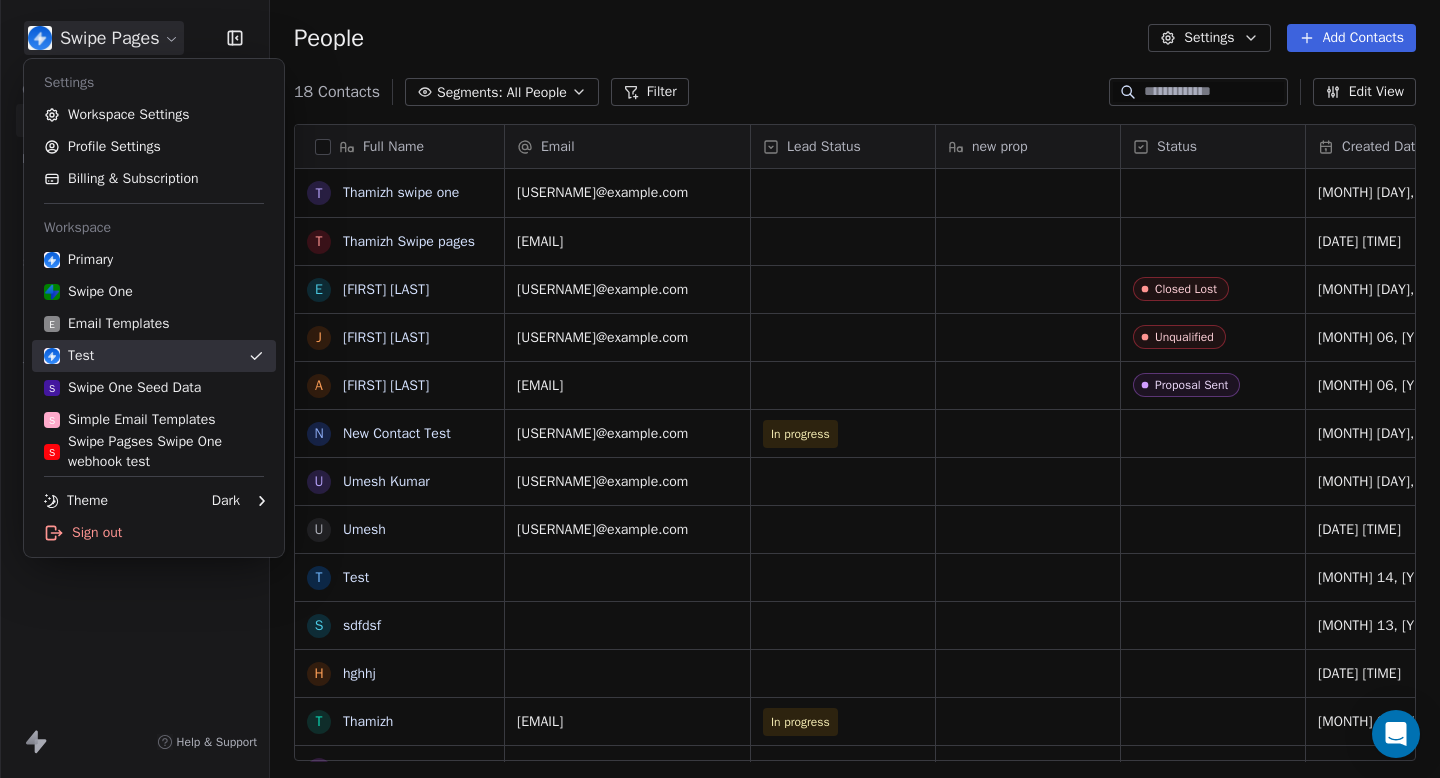 click on "Test" at bounding box center [154, 356] 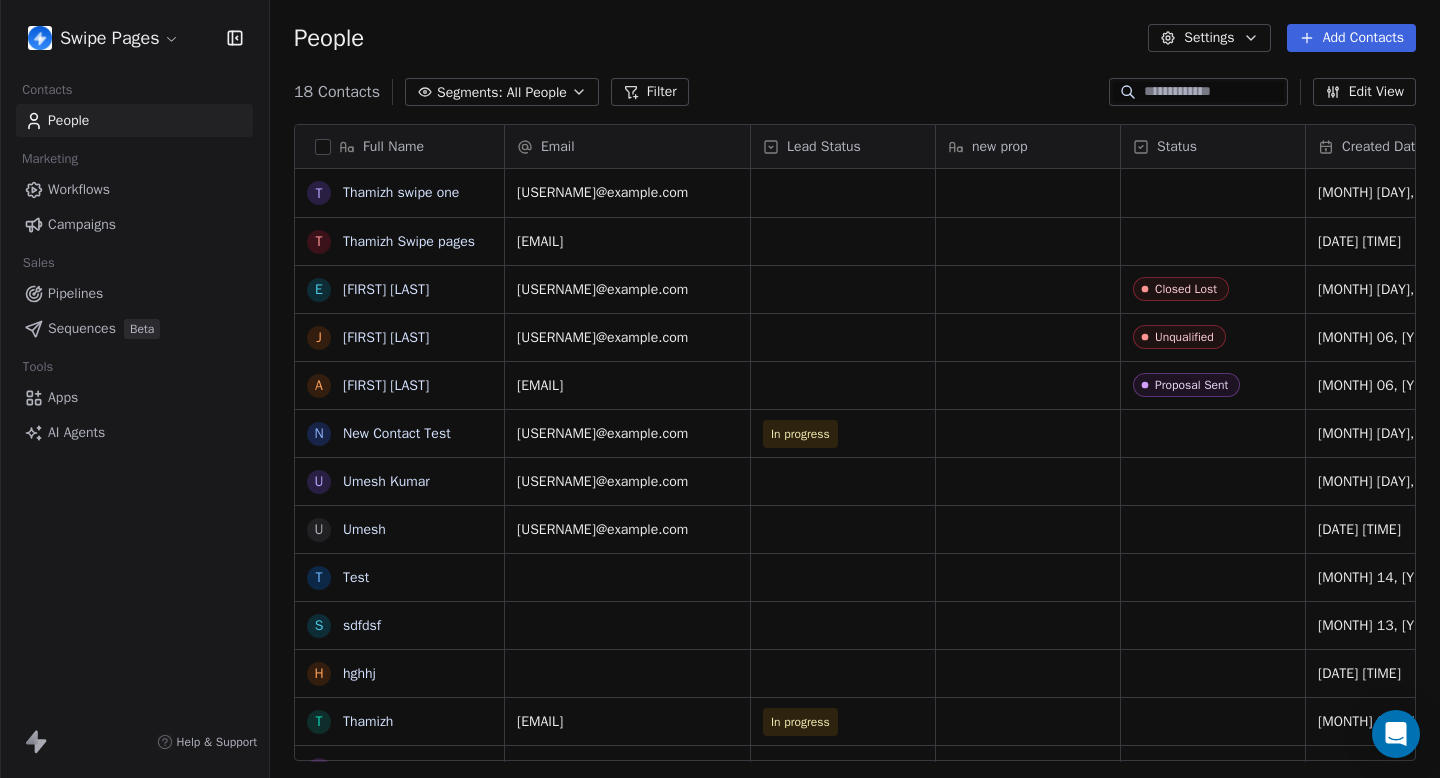 click on "AI Agents" at bounding box center (76, 432) 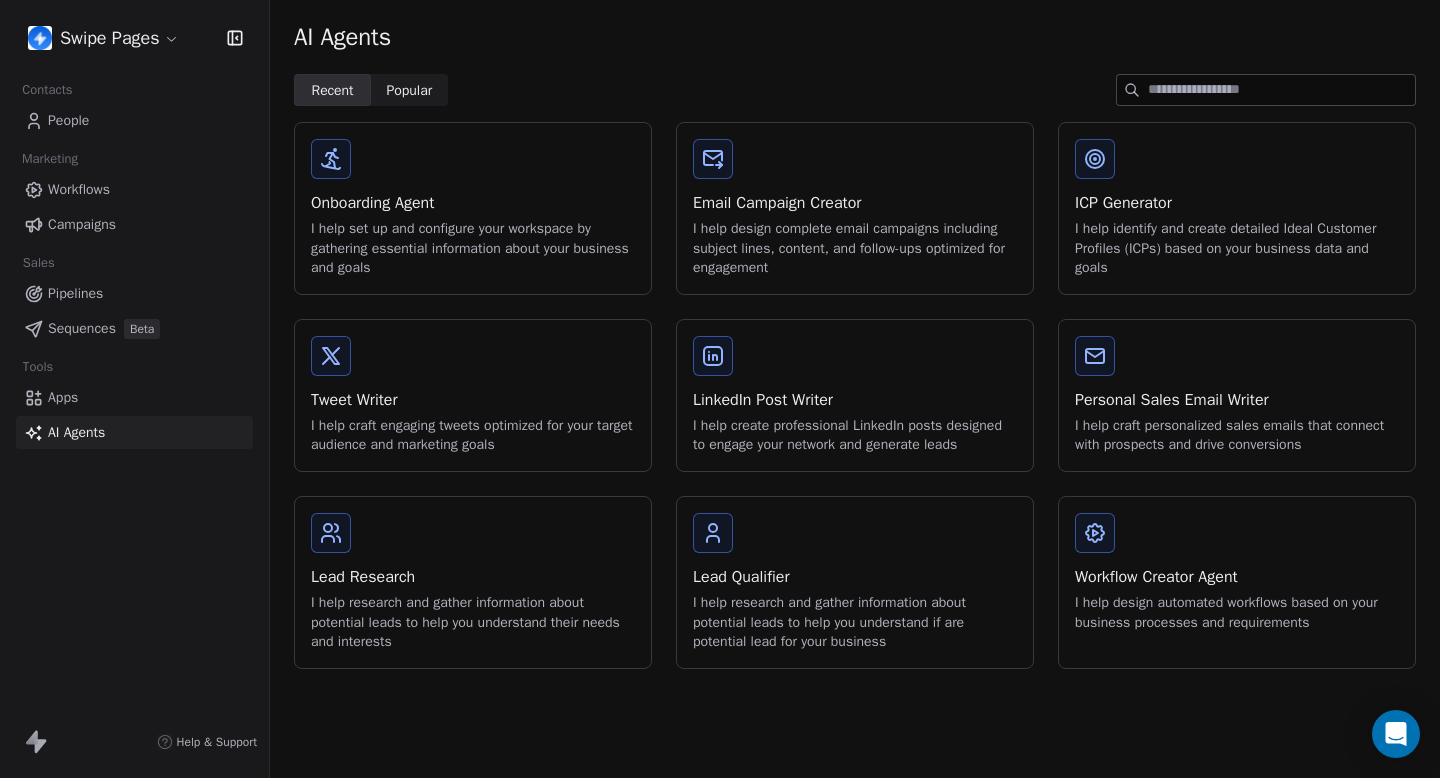 click on "Workflow Creator Agent" at bounding box center [1237, 577] 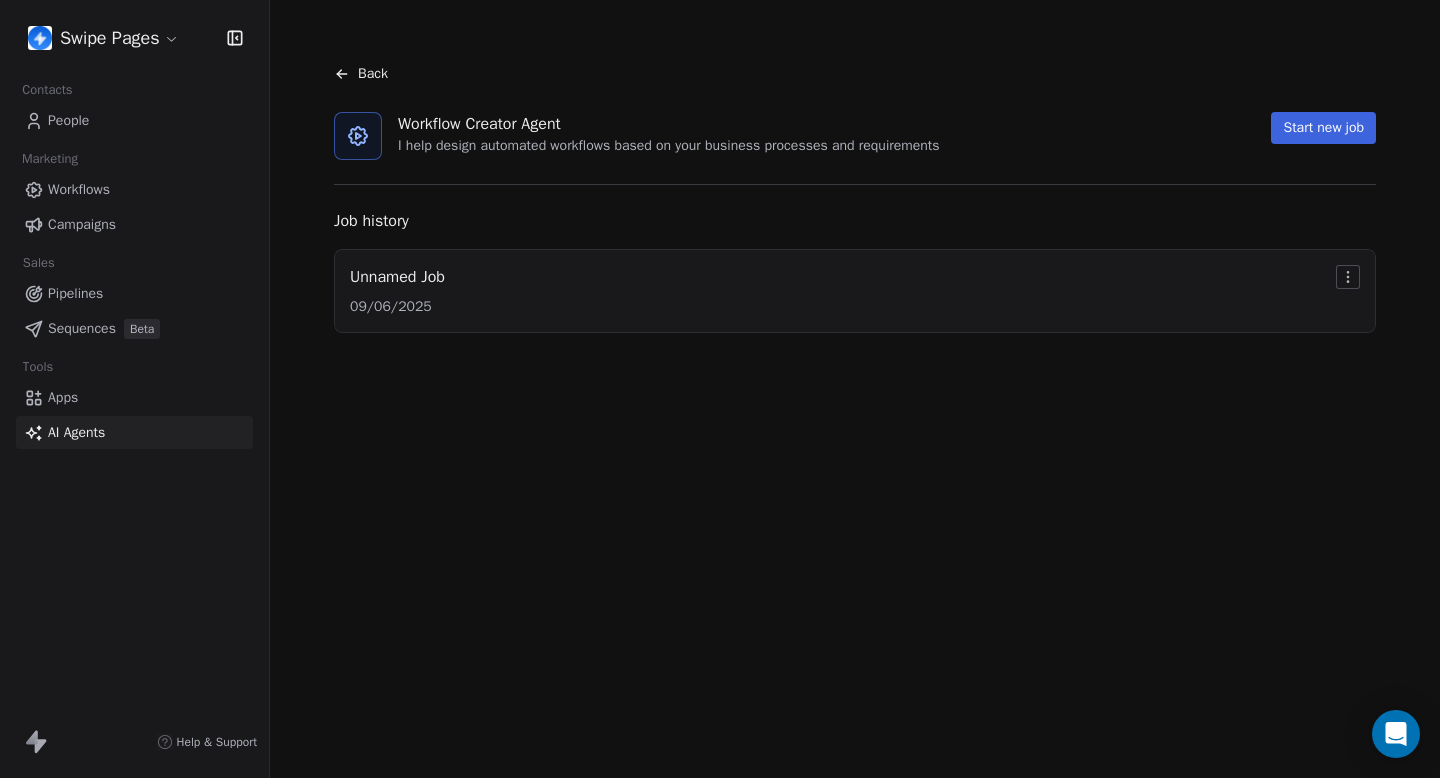 click on "Start new job" at bounding box center (1323, 128) 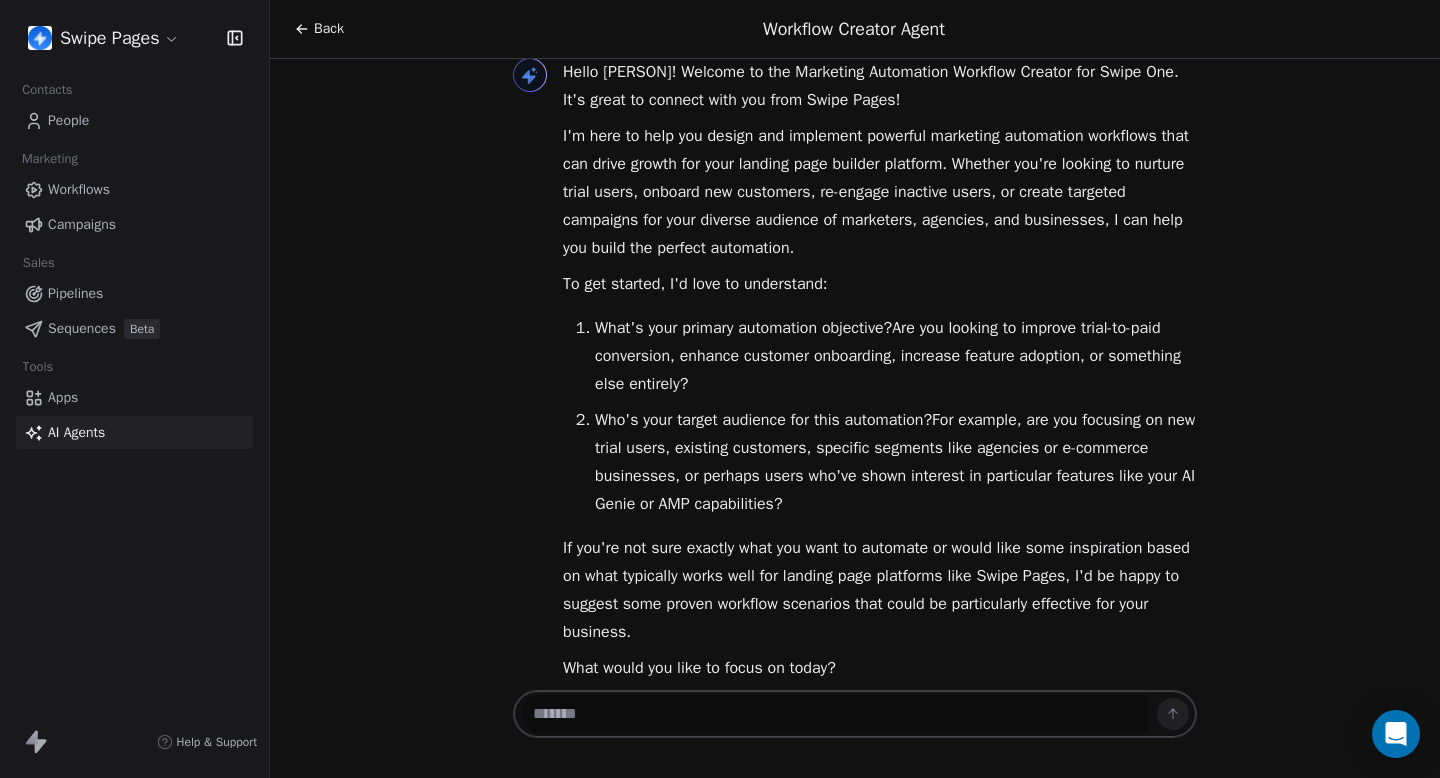 scroll, scrollTop: 77, scrollLeft: 0, axis: vertical 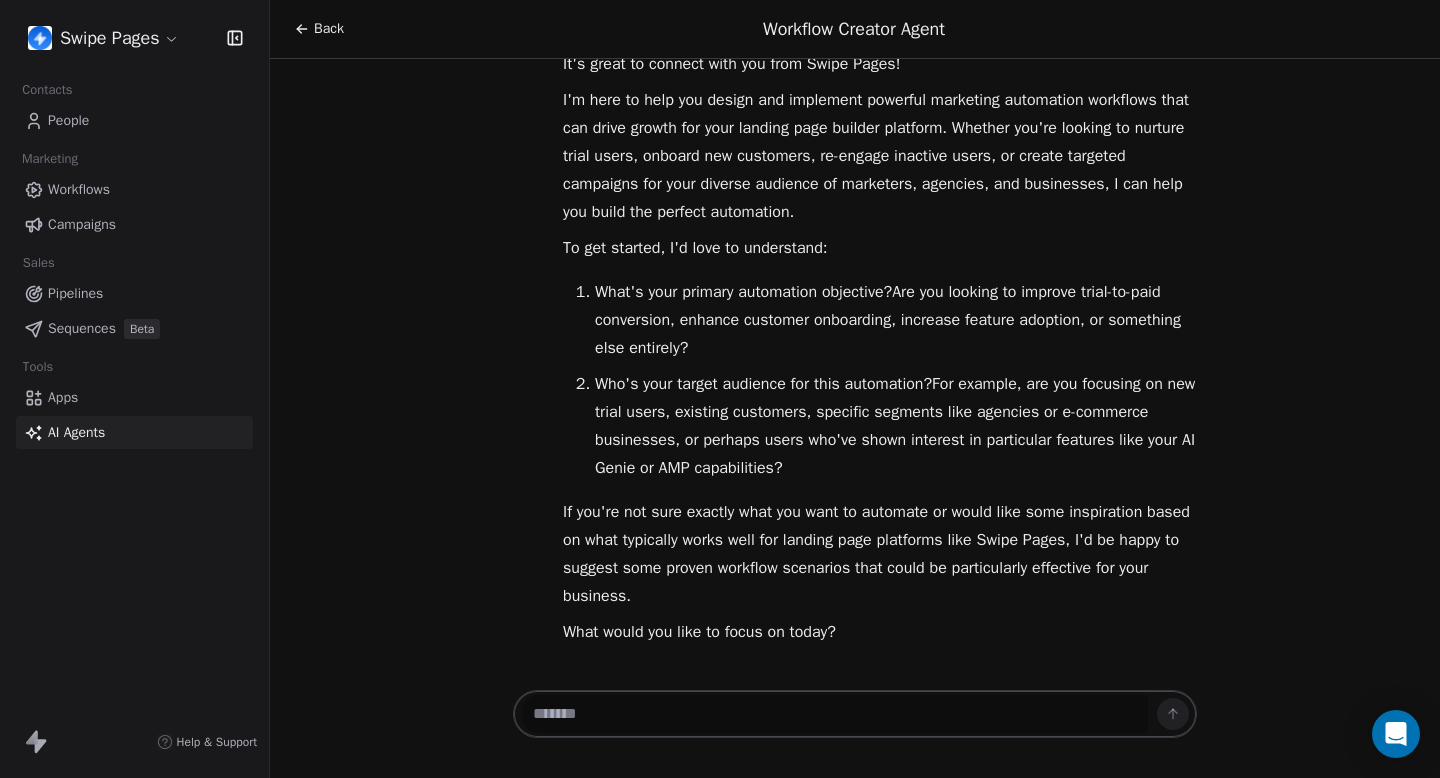 click at bounding box center [835, 714] 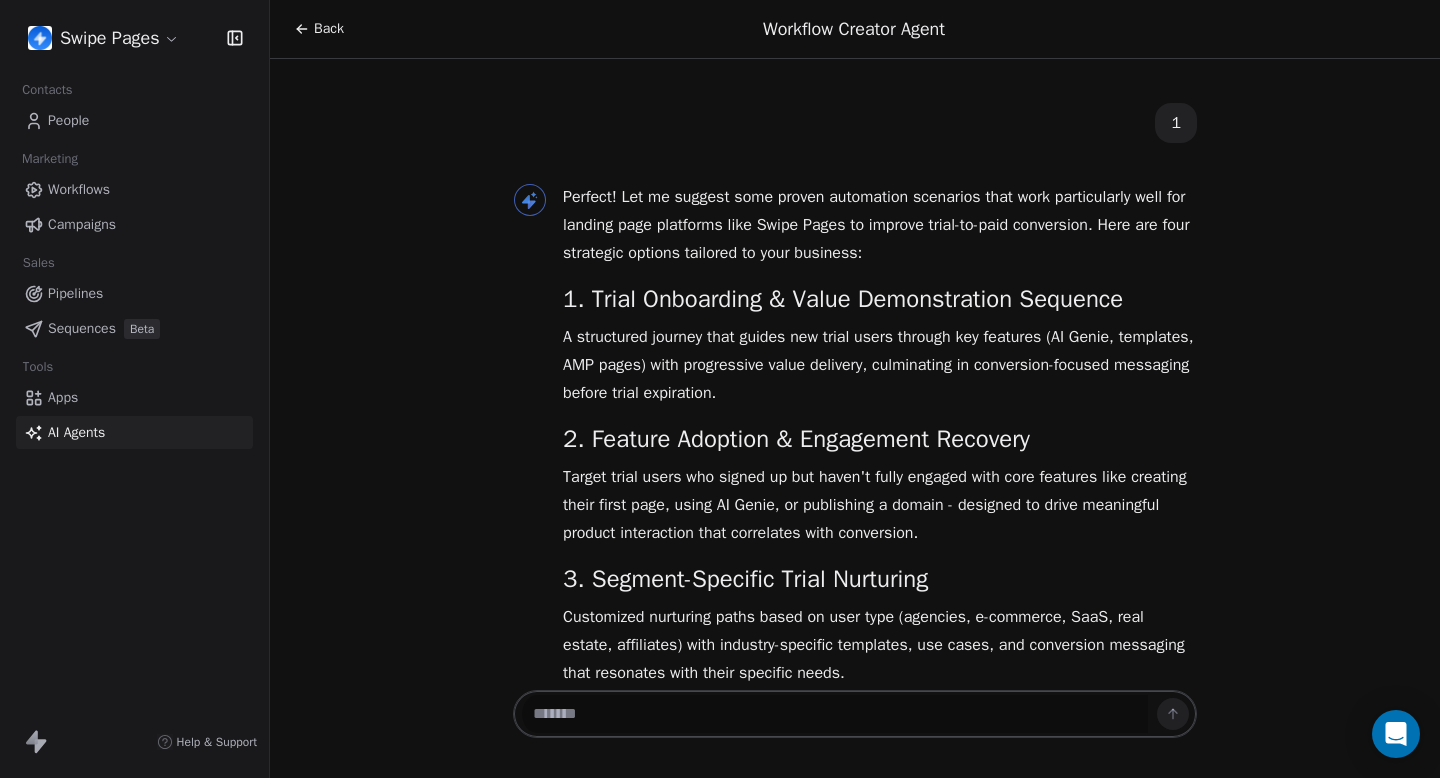 scroll, scrollTop: 1005, scrollLeft: 0, axis: vertical 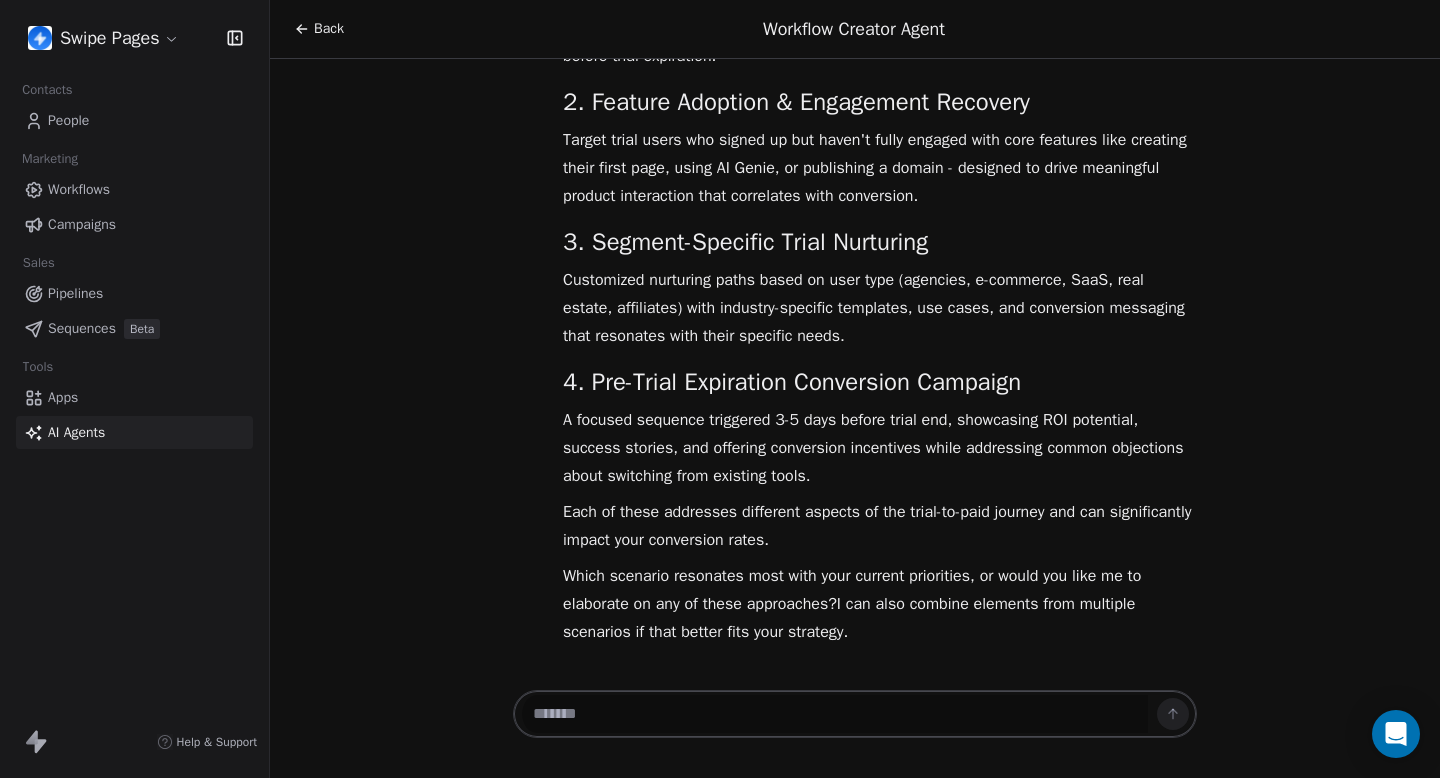click at bounding box center [835, 714] 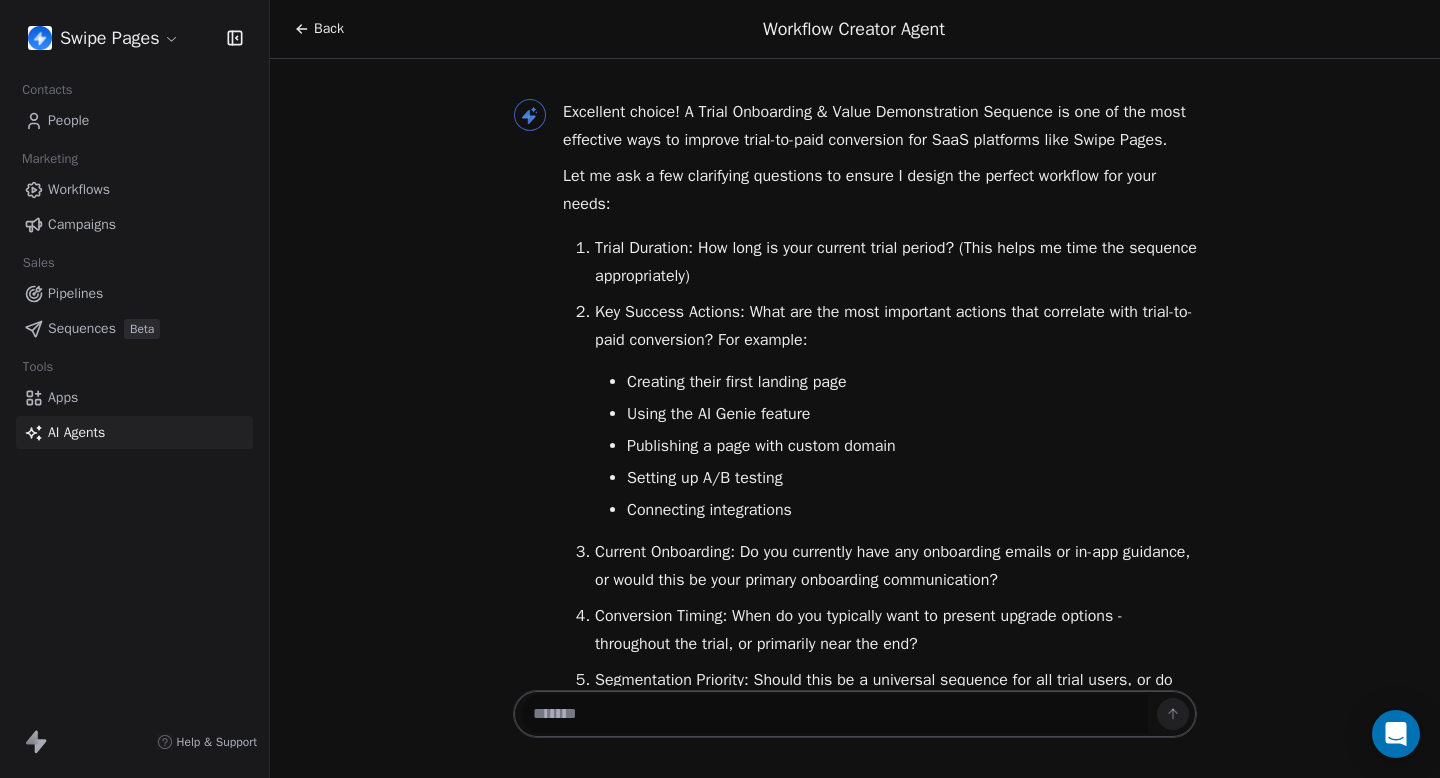 scroll, scrollTop: 1678, scrollLeft: 0, axis: vertical 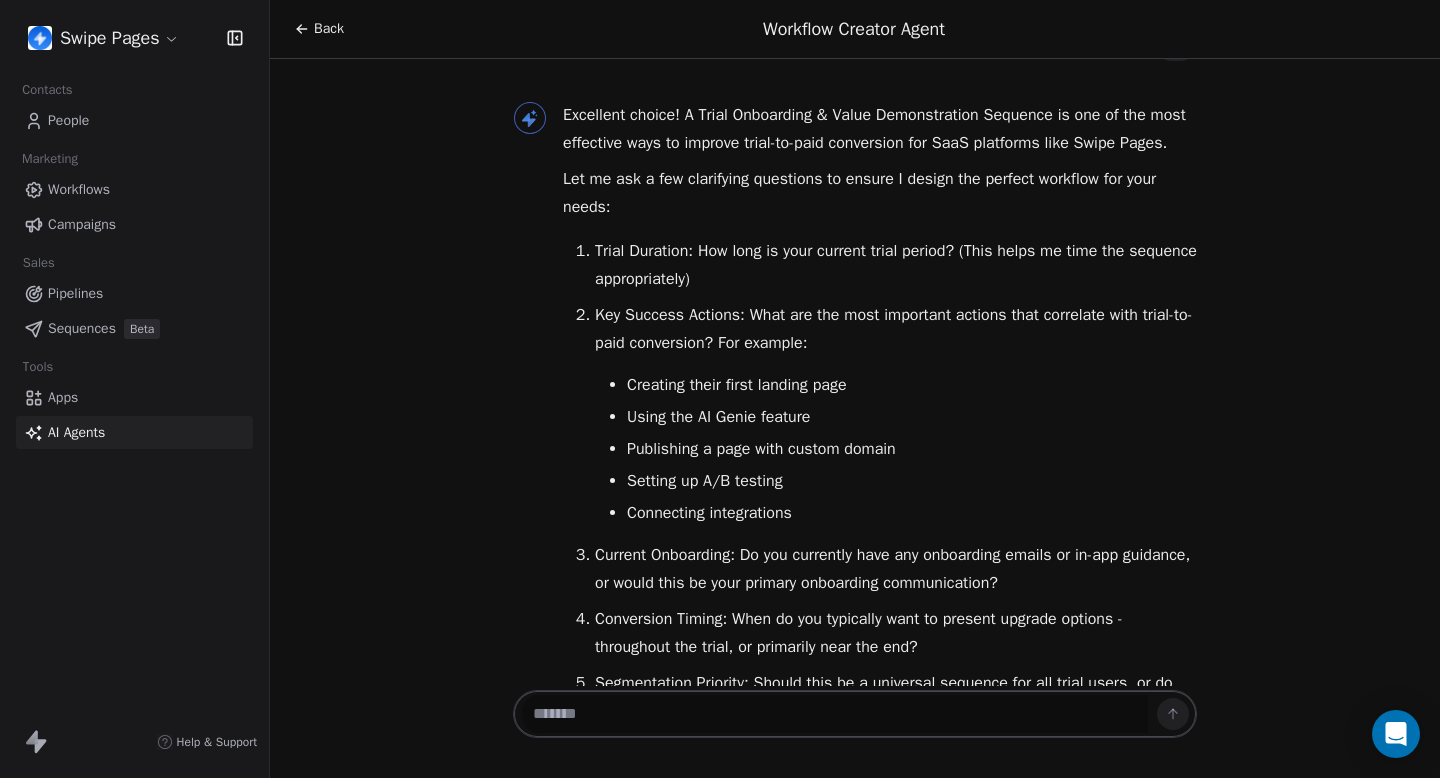 click at bounding box center [835, 714] 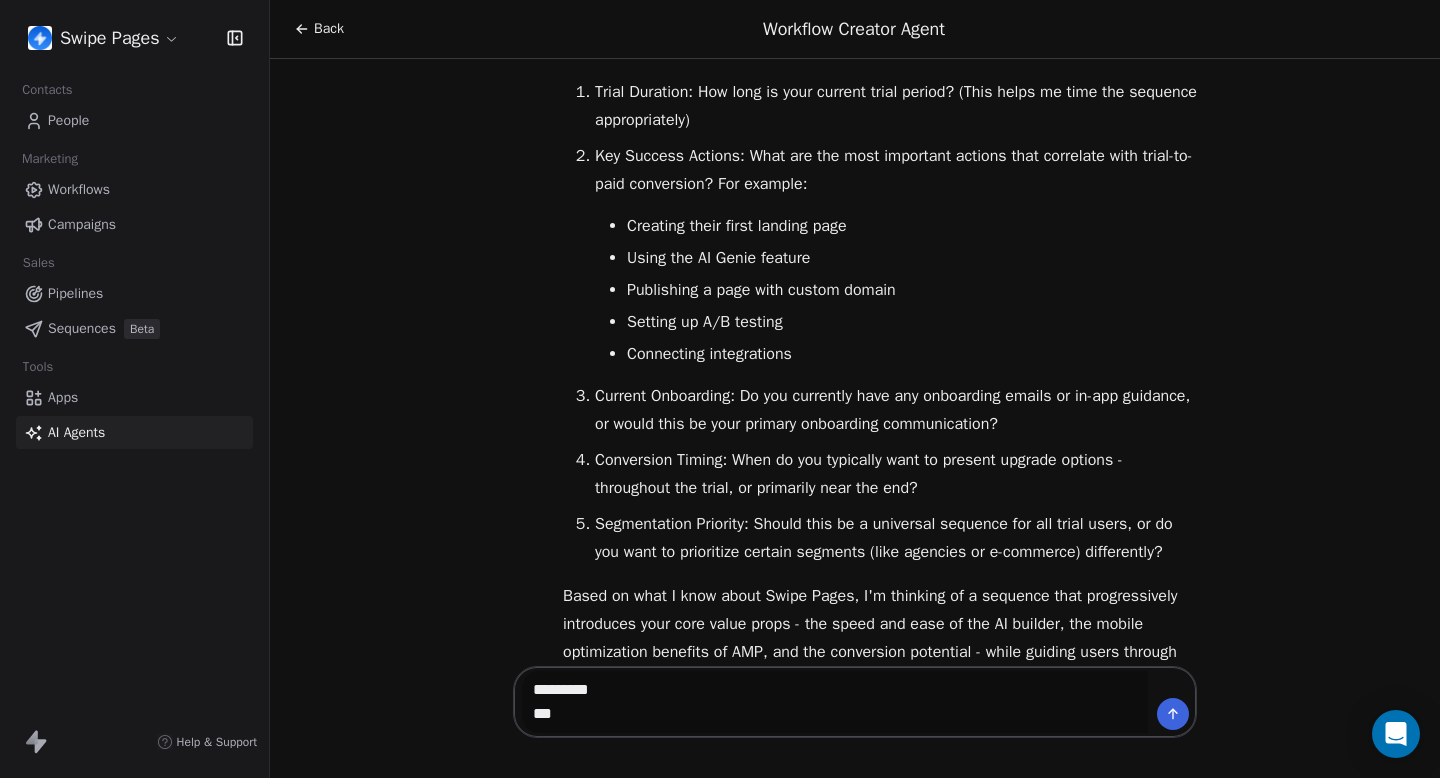 scroll, scrollTop: 1851, scrollLeft: 0, axis: vertical 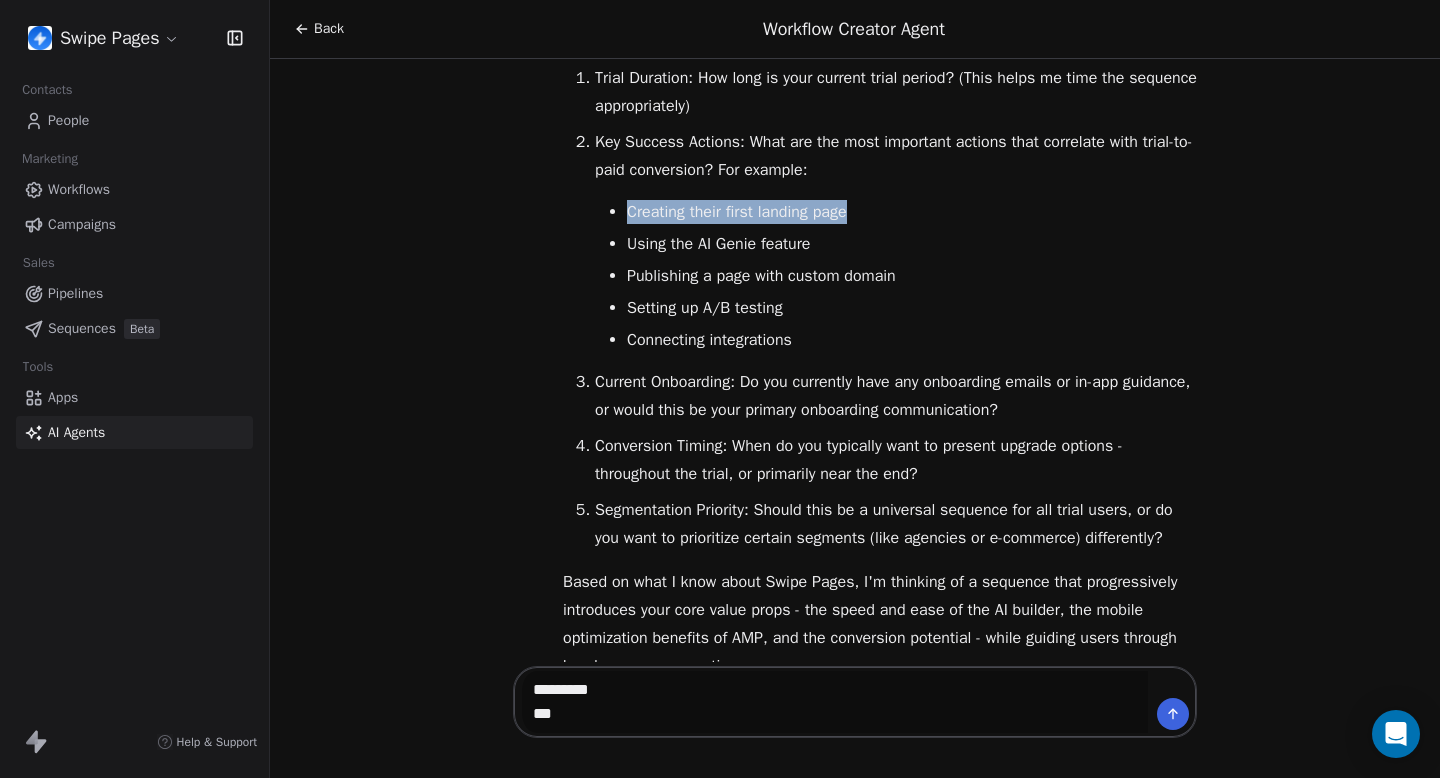 drag, startPoint x: 627, startPoint y: 241, endPoint x: 924, endPoint y: 242, distance: 297.00168 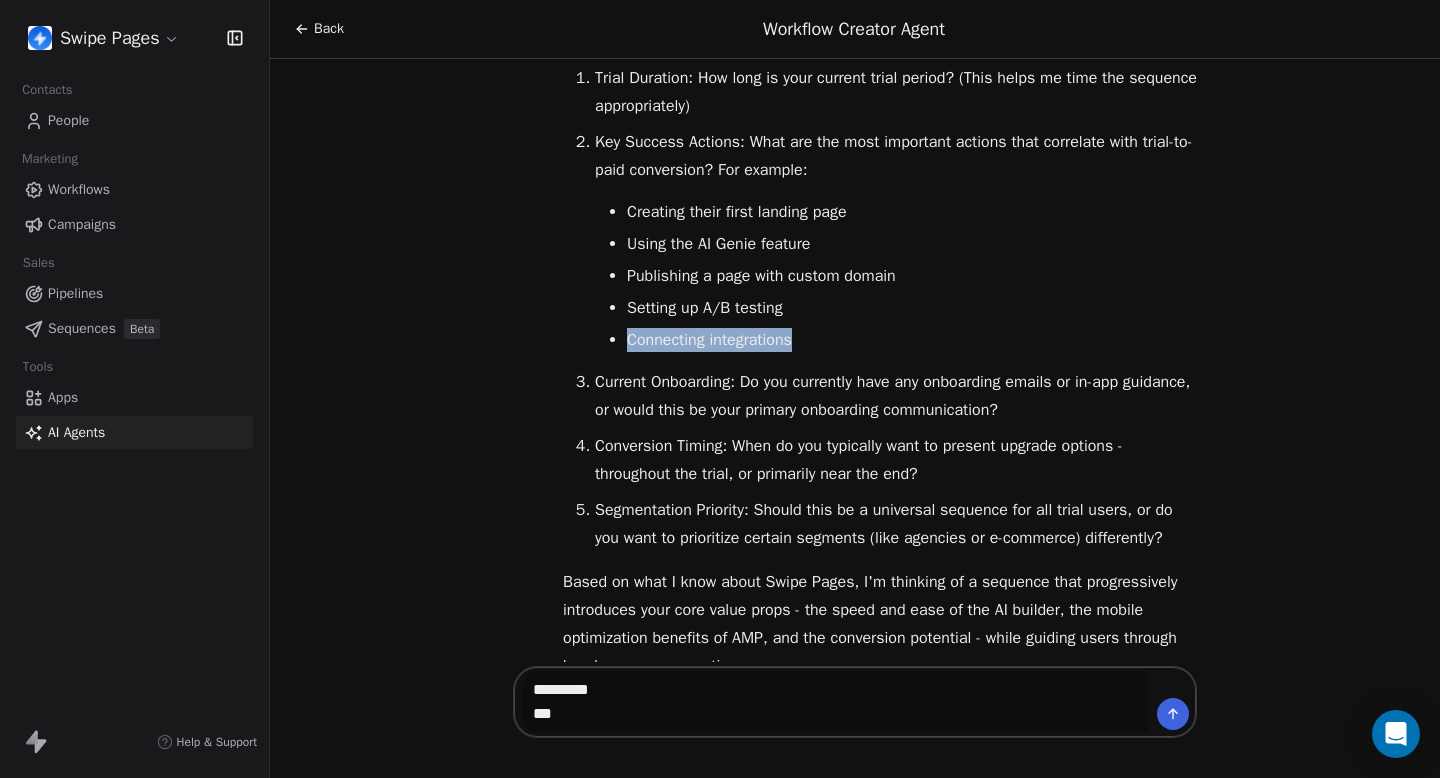 drag, startPoint x: 629, startPoint y: 371, endPoint x: 852, endPoint y: 371, distance: 223 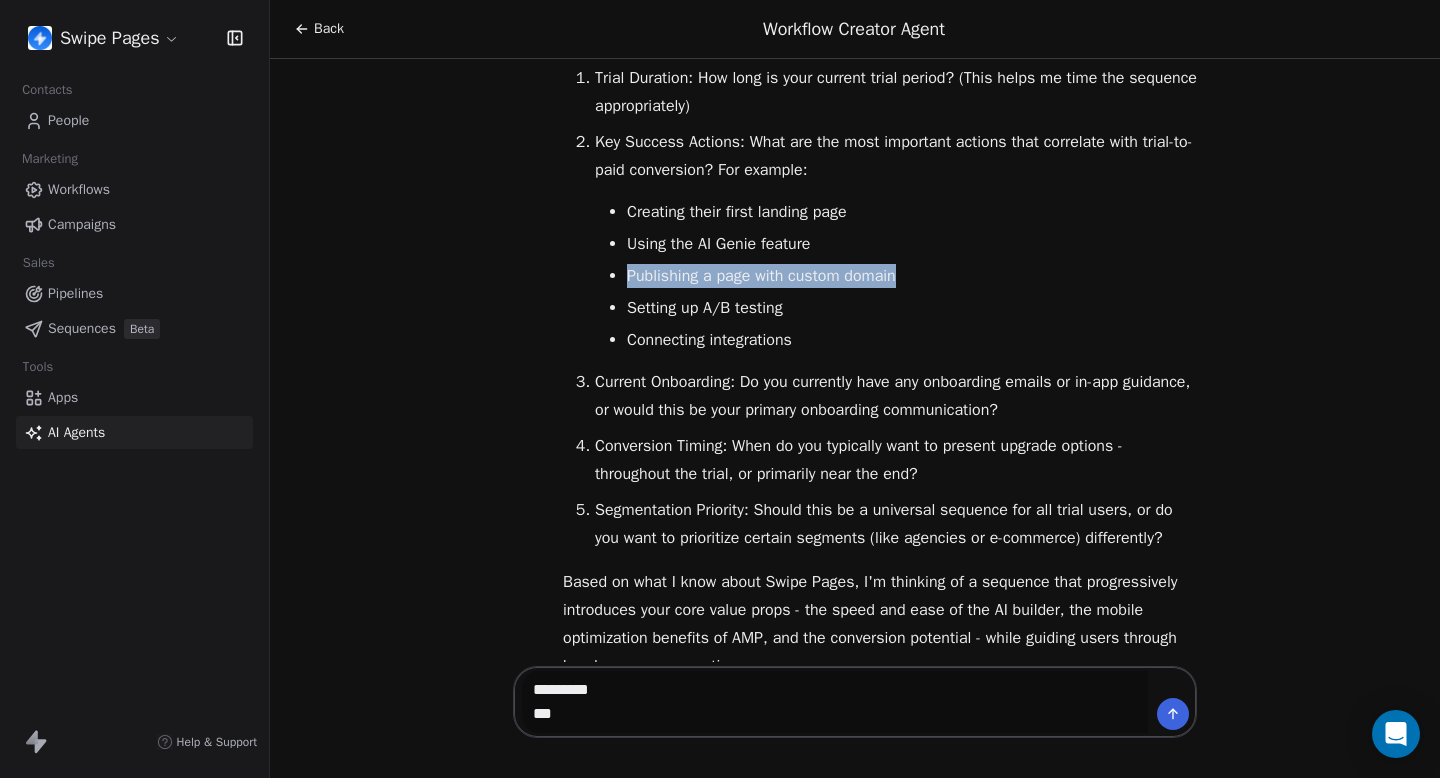 drag, startPoint x: 626, startPoint y: 306, endPoint x: 1015, endPoint y: 308, distance: 389.00513 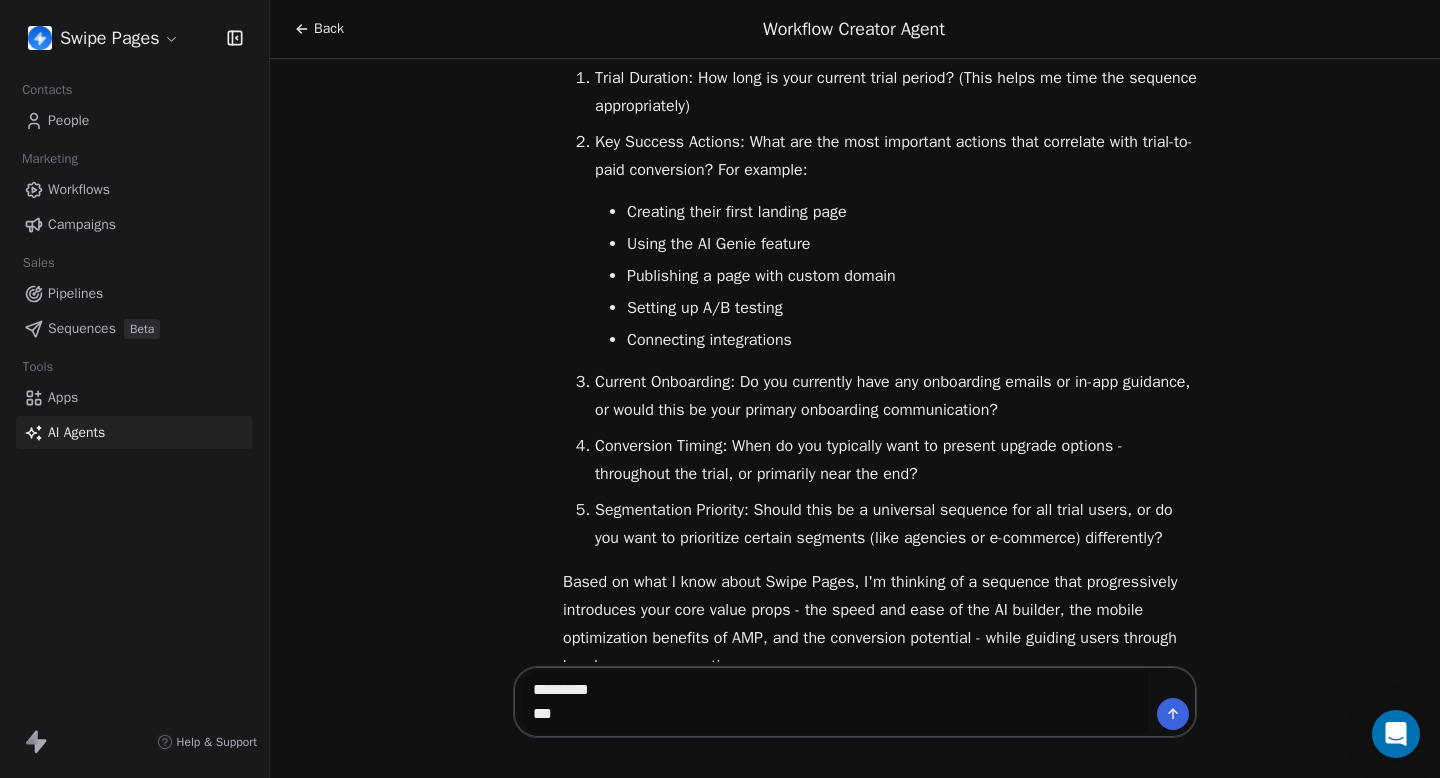 paste on "**********" 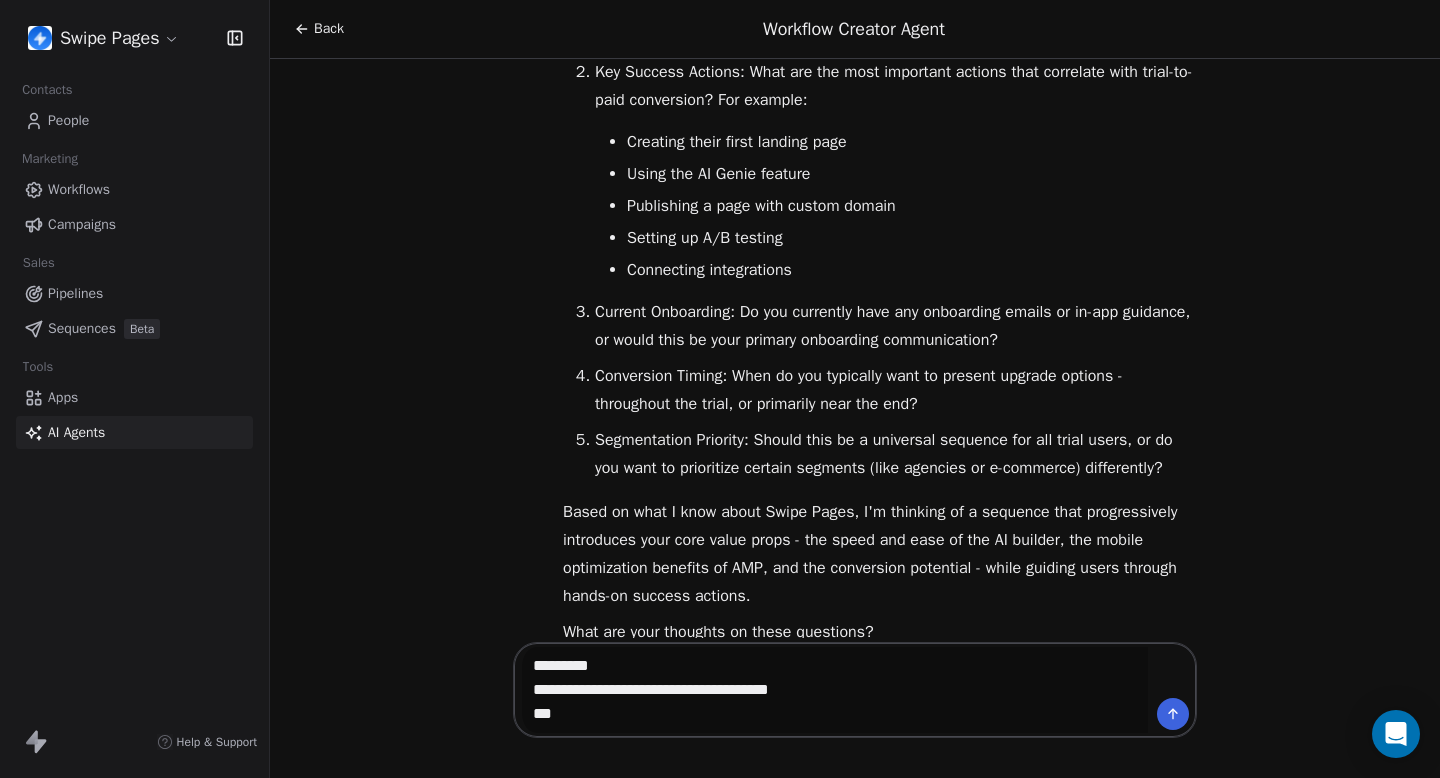 scroll, scrollTop: 1977, scrollLeft: 0, axis: vertical 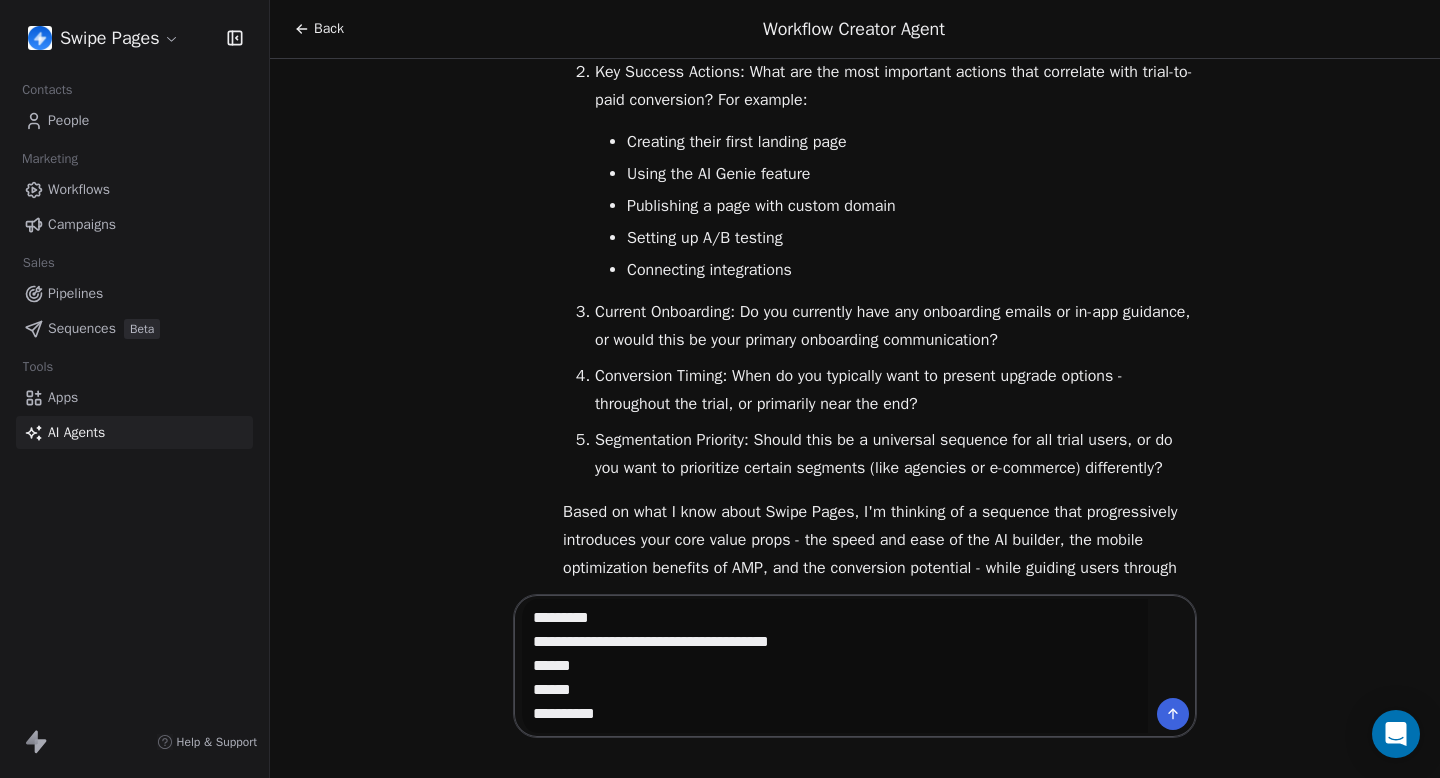 type on "**********" 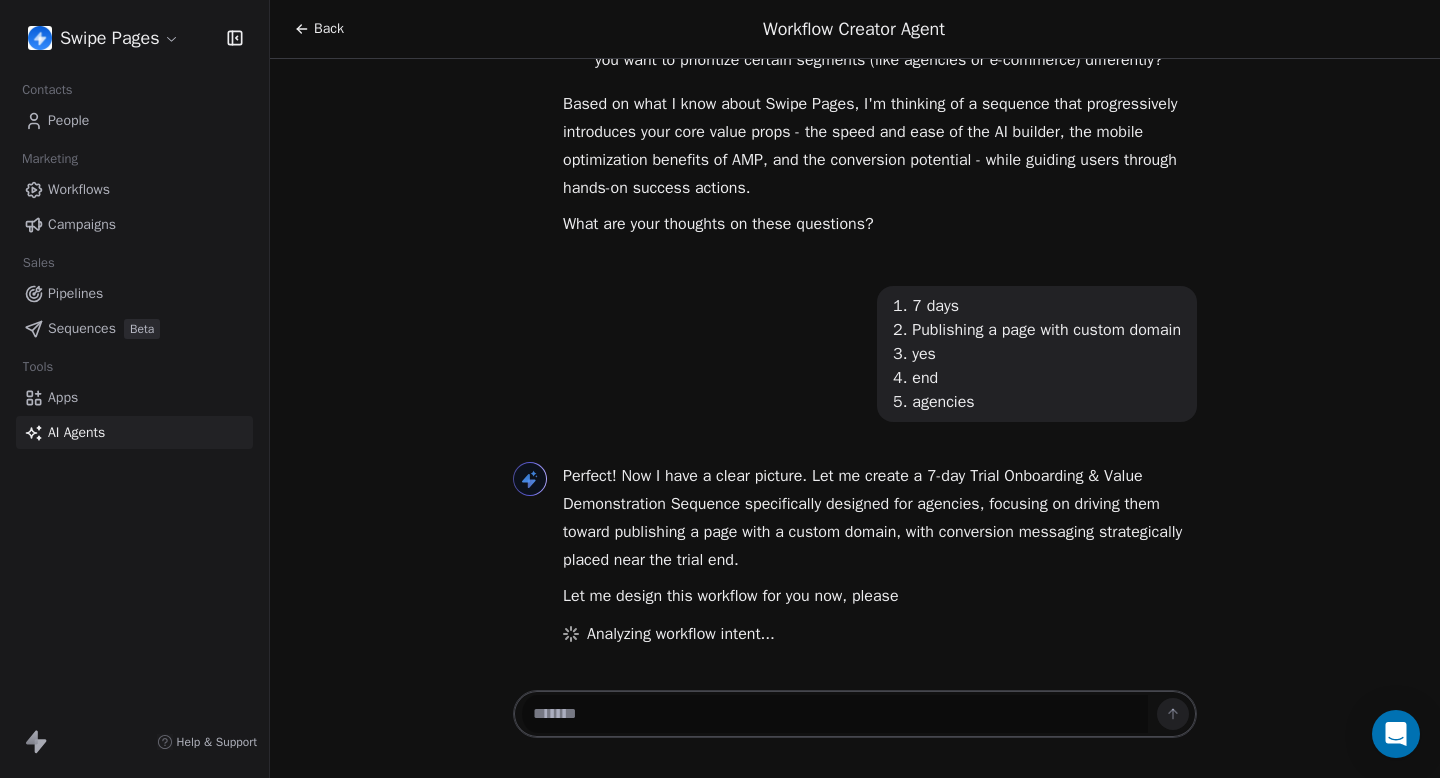 scroll, scrollTop: 2385, scrollLeft: 0, axis: vertical 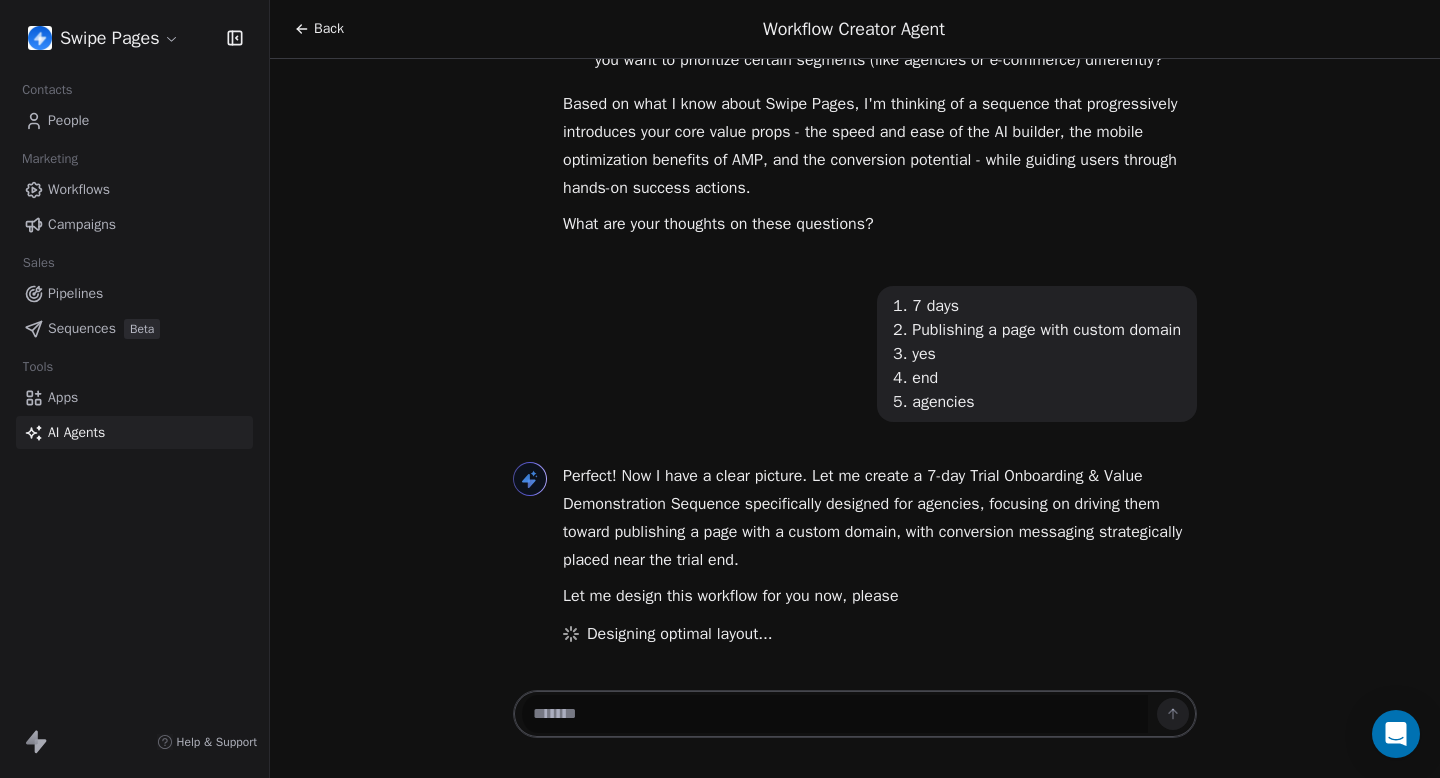 click on "Perfect! Now I have a clear picture. Let me create a 7-day Trial Onboarding & Value Demonstration Sequence specifically designed for agencies, focusing on driving them toward publishing a page with a custom domain, with conversion messaging strategically placed near the trial end." at bounding box center (880, 518) 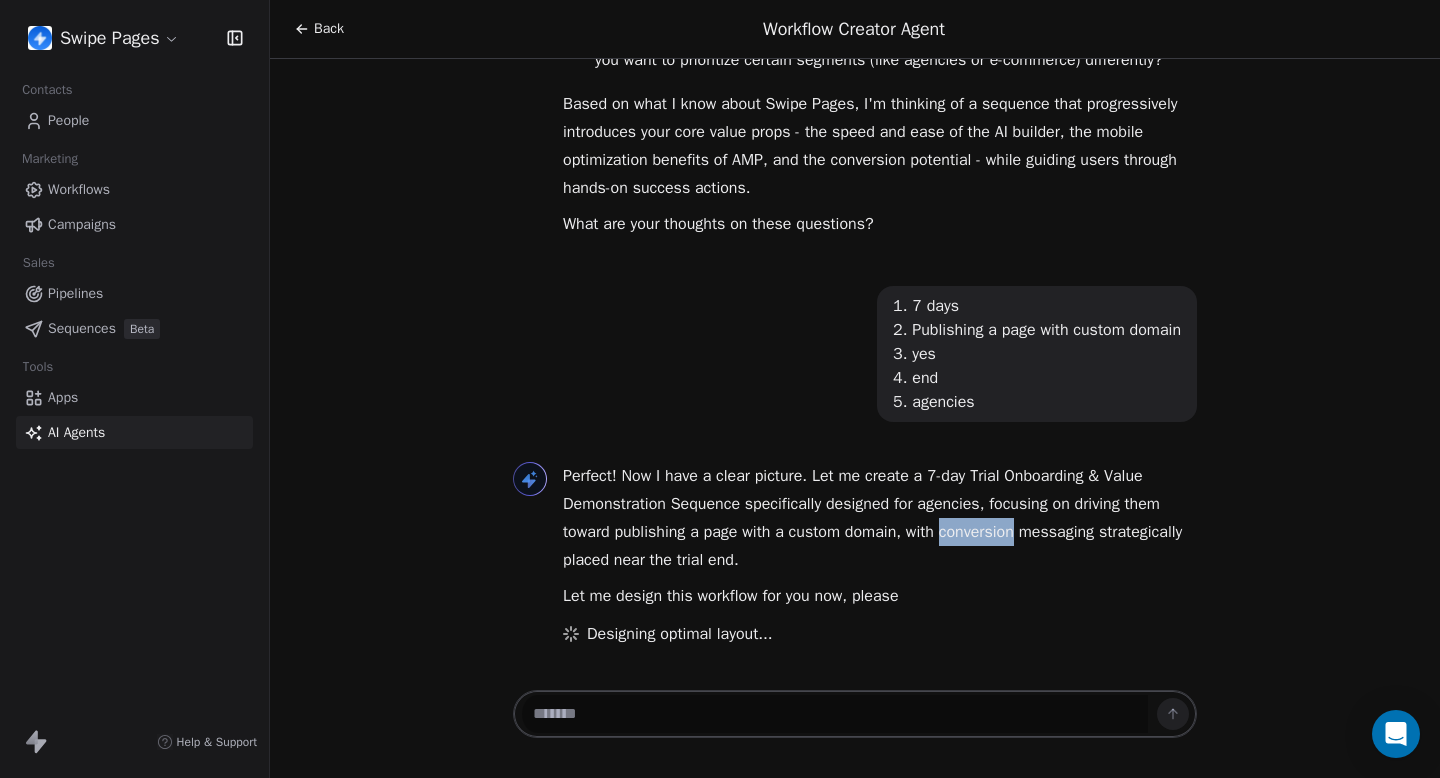 click on "Perfect! Now I have a clear picture. Let me create a 7-day Trial Onboarding & Value Demonstration Sequence specifically designed for agencies, focusing on driving them toward publishing a page with a custom domain, with conversion messaging strategically placed near the trial end." at bounding box center (880, 518) 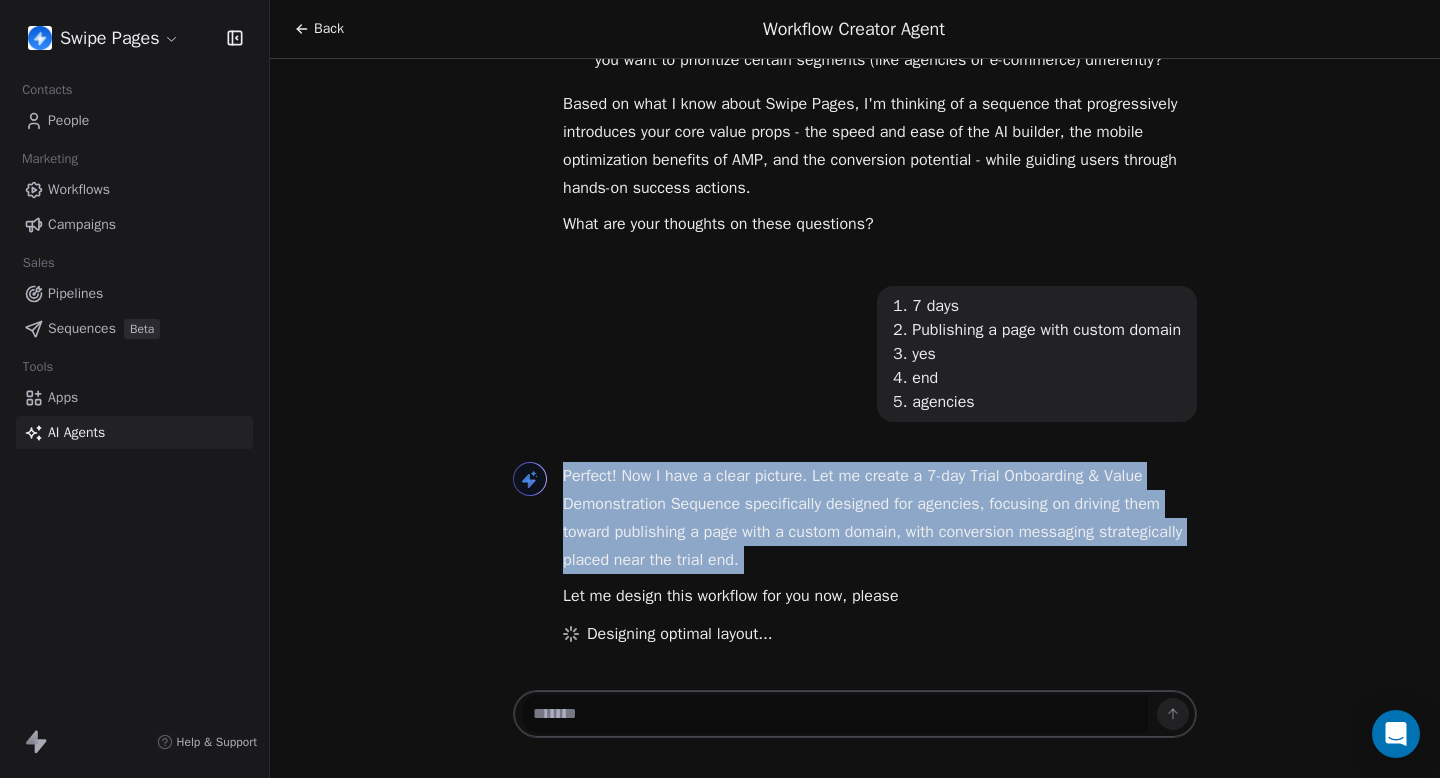 click on "Perfect! Now I have a clear picture. Let me create a 7-day Trial Onboarding & Value Demonstration Sequence specifically designed for agencies, focusing on driving them toward publishing a page with a custom domain, with conversion messaging strategically placed near the trial end." at bounding box center (880, 518) 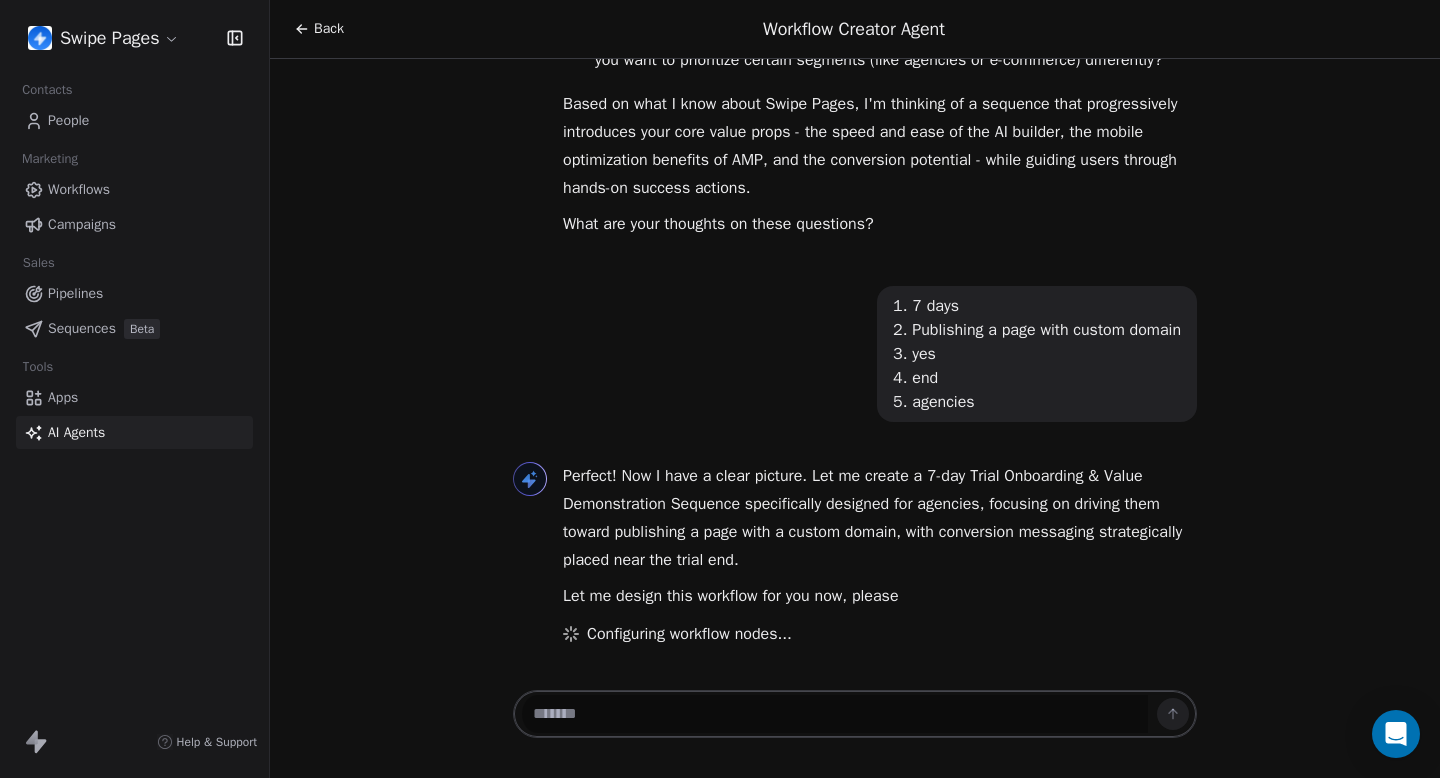 click on "Perfect! Now I have a clear picture. Let me create a 7-day Trial Onboarding & Value Demonstration Sequence specifically designed for agencies, focusing on driving them toward publishing a page with a custom domain, with conversion messaging strategically placed near the trial end." at bounding box center [880, 518] 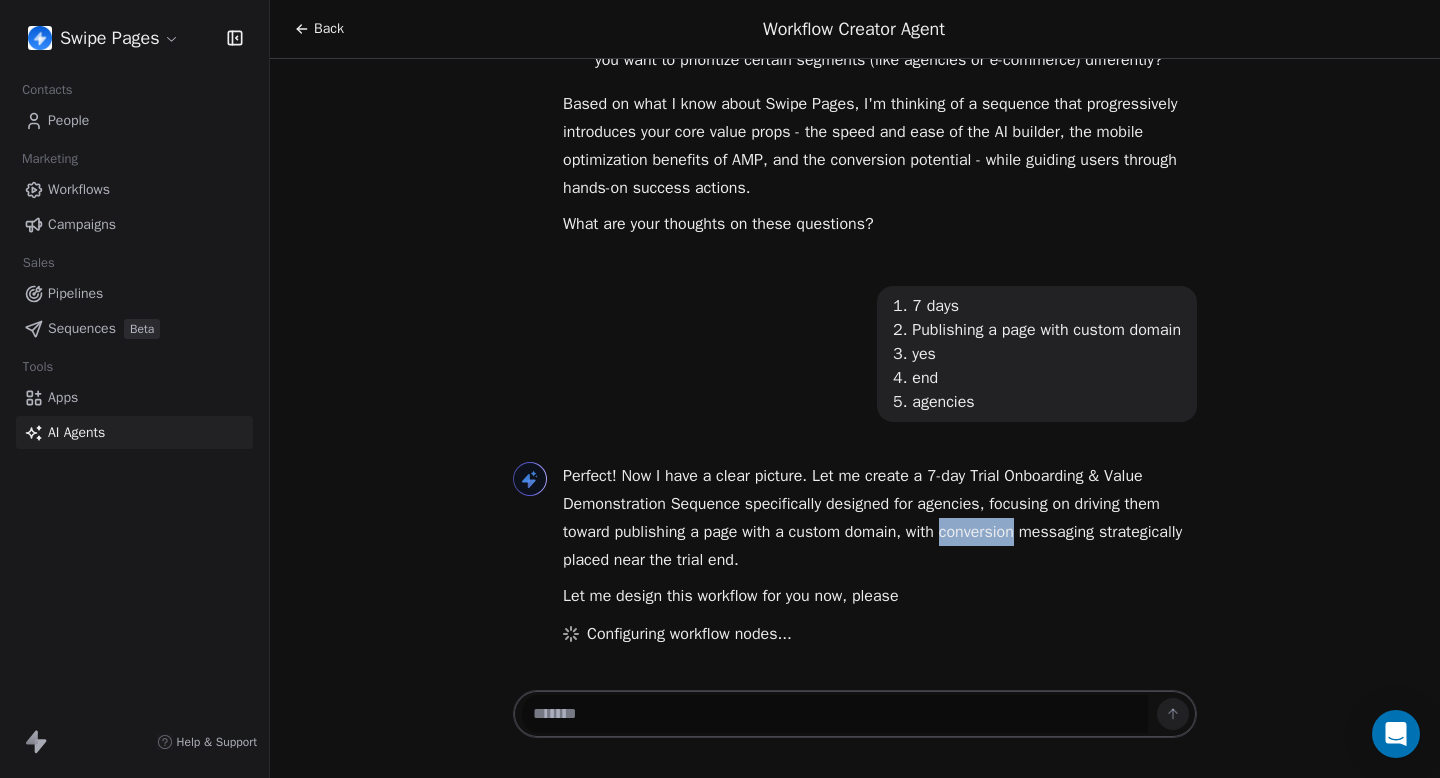 click on "Perfect! Now I have a clear picture. Let me create a 7-day Trial Onboarding & Value Demonstration Sequence specifically designed for agencies, focusing on driving them toward publishing a page with a custom domain, with conversion messaging strategically placed near the trial end." at bounding box center [880, 518] 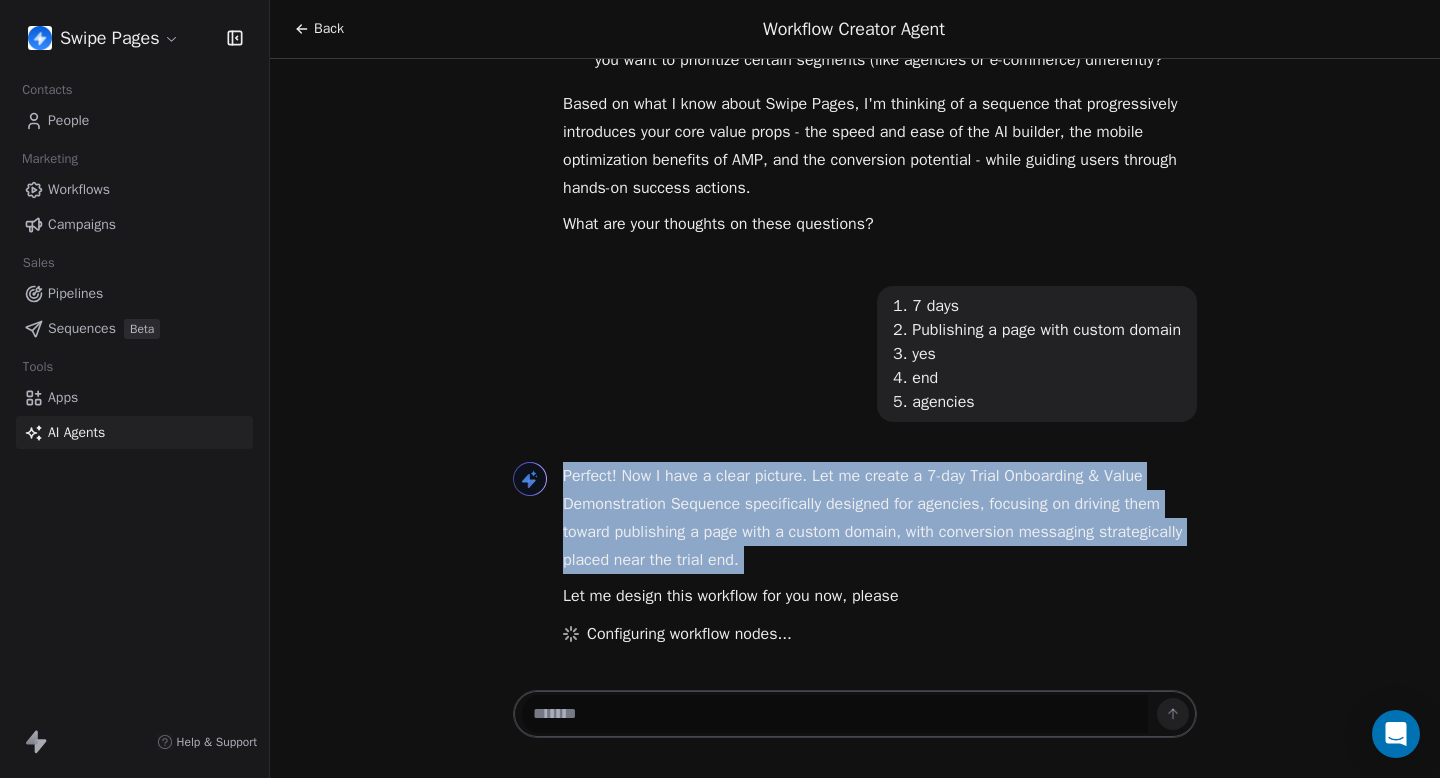 click on "Perfect! Now I have a clear picture. Let me create a 7-day Trial Onboarding & Value Demonstration Sequence specifically designed for agencies, focusing on driving them toward publishing a page with a custom domain, with conversion messaging strategically placed near the trial end." at bounding box center [880, 518] 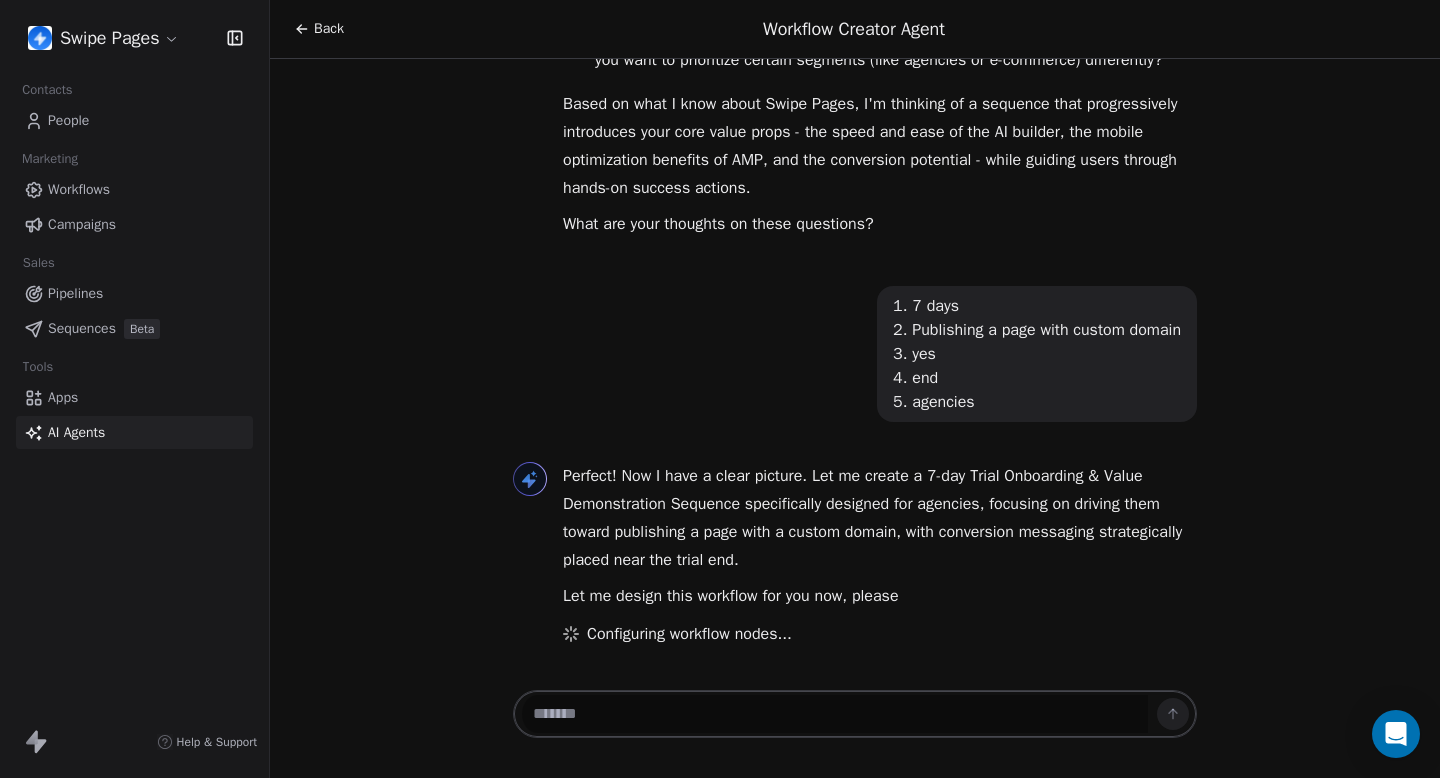 click on "Perfect! Now I have a clear picture. Let me create a 7-day Trial Onboarding & Value Demonstration Sequence specifically designed for agencies, focusing on driving them toward publishing a page with a custom domain, with conversion messaging strategically placed near the trial end." at bounding box center (880, 518) 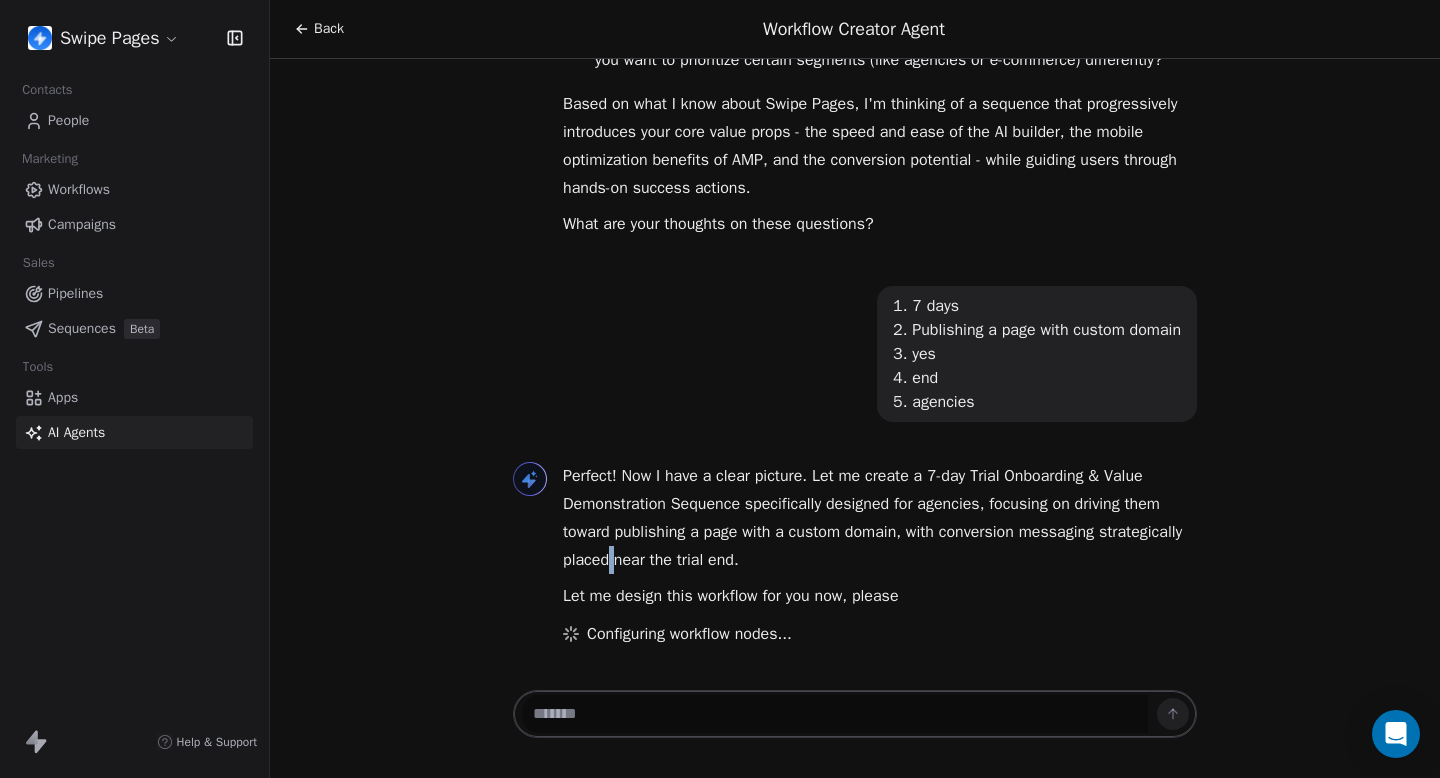 click on "Perfect! Now I have a clear picture. Let me create a 7-day Trial Onboarding & Value Demonstration Sequence specifically designed for agencies, focusing on driving them toward publishing a page with a custom domain, with conversion messaging strategically placed near the trial end." at bounding box center (880, 518) 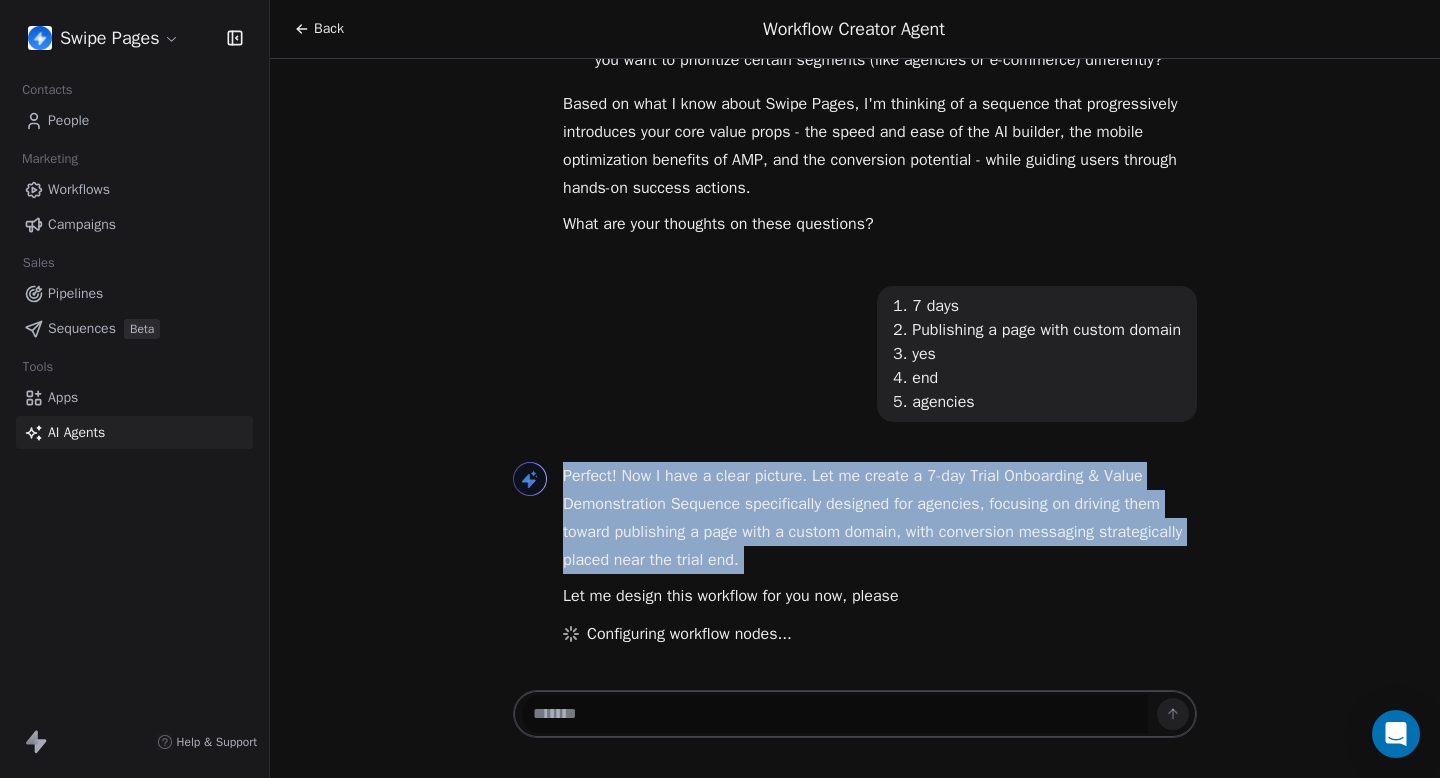click on "Perfect! Now I have a clear picture. Let me create a 7-day Trial Onboarding & Value Demonstration Sequence specifically designed for agencies, focusing on driving them toward publishing a page with a custom domain, with conversion messaging strategically placed near the trial end." at bounding box center [880, 518] 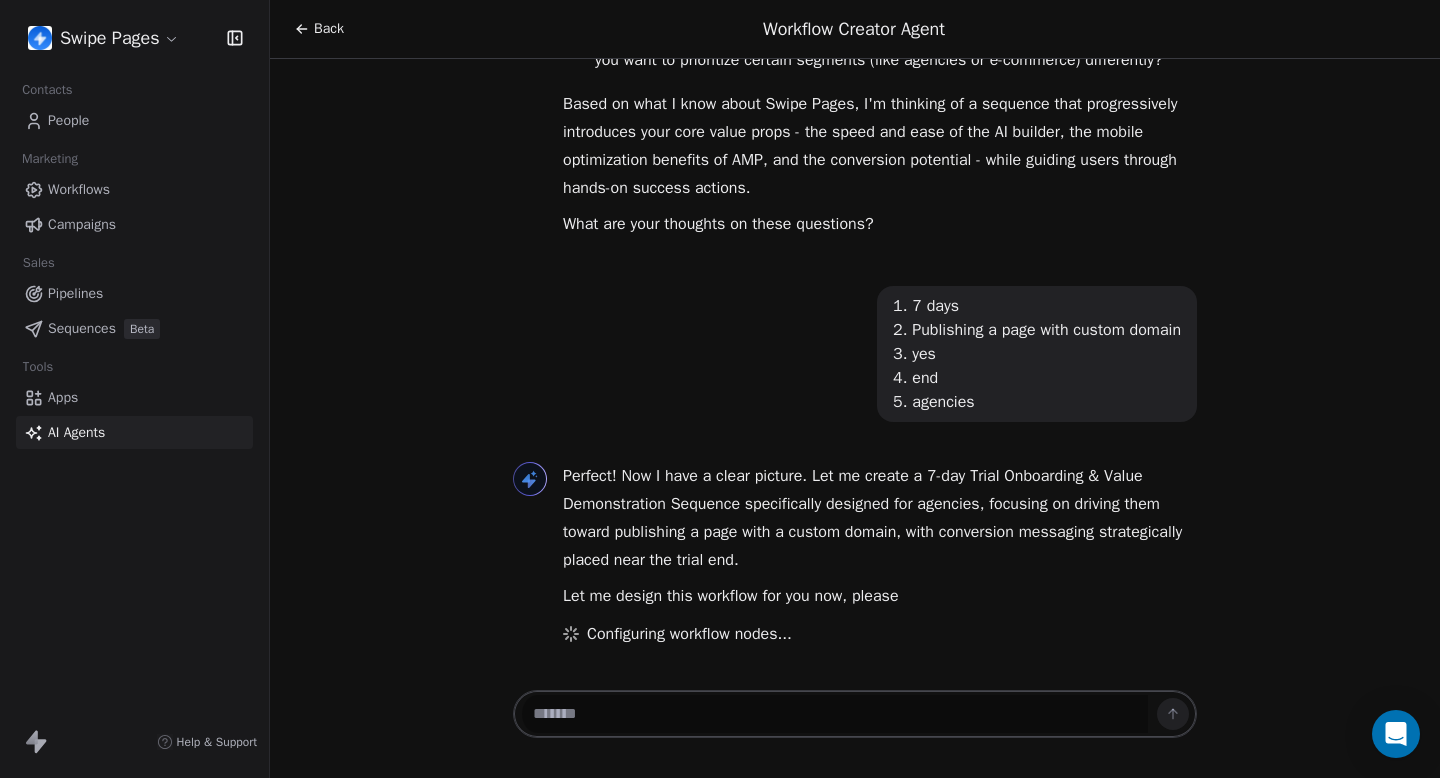 click on "Perfect! Now I have a clear picture. Let me create a 7-day Trial Onboarding & Value Demonstration Sequence specifically designed for agencies, focusing on driving them toward publishing a page with a custom domain, with conversion messaging strategically placed near the trial end." at bounding box center [880, 518] 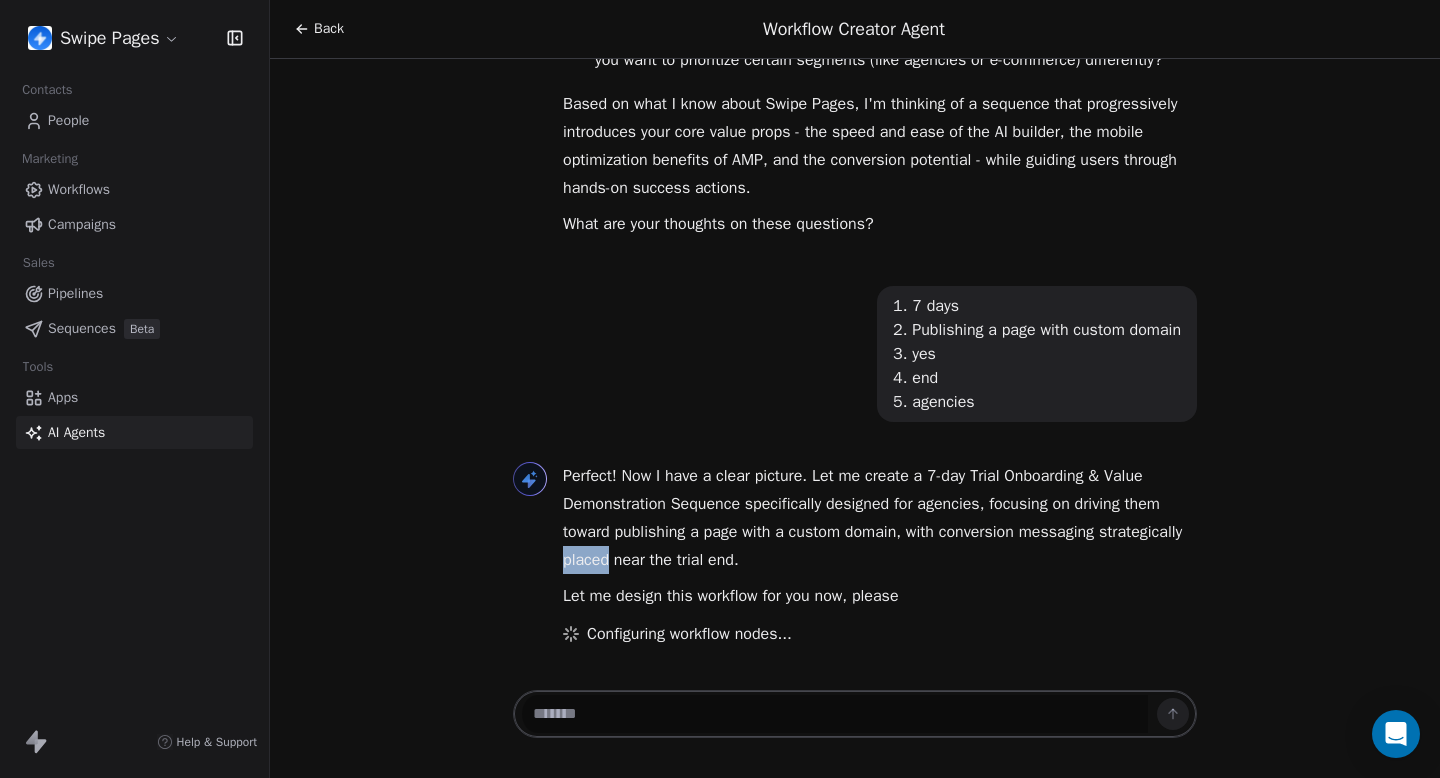 click on "Perfect! Now I have a clear picture. Let me create a 7-day Trial Onboarding & Value Demonstration Sequence specifically designed for agencies, focusing on driving them toward publishing a page with a custom domain, with conversion messaging strategically placed near the trial end." at bounding box center (880, 518) 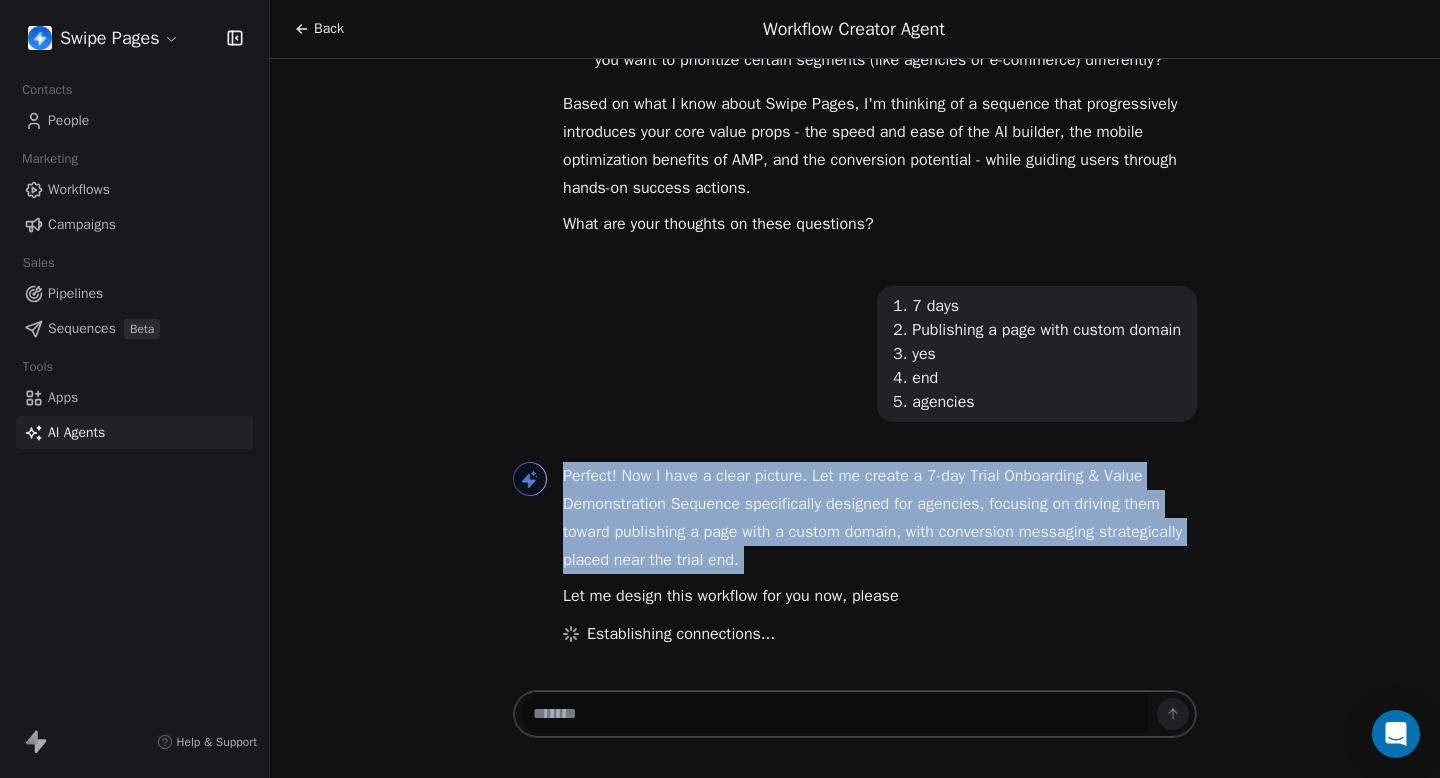 click on "Perfect! Now I have a clear picture. Let me create a 7-day Trial Onboarding & Value Demonstration Sequence specifically designed for agencies, focusing on driving them toward publishing a page with a custom domain, with conversion messaging strategically placed near the trial end." at bounding box center [880, 518] 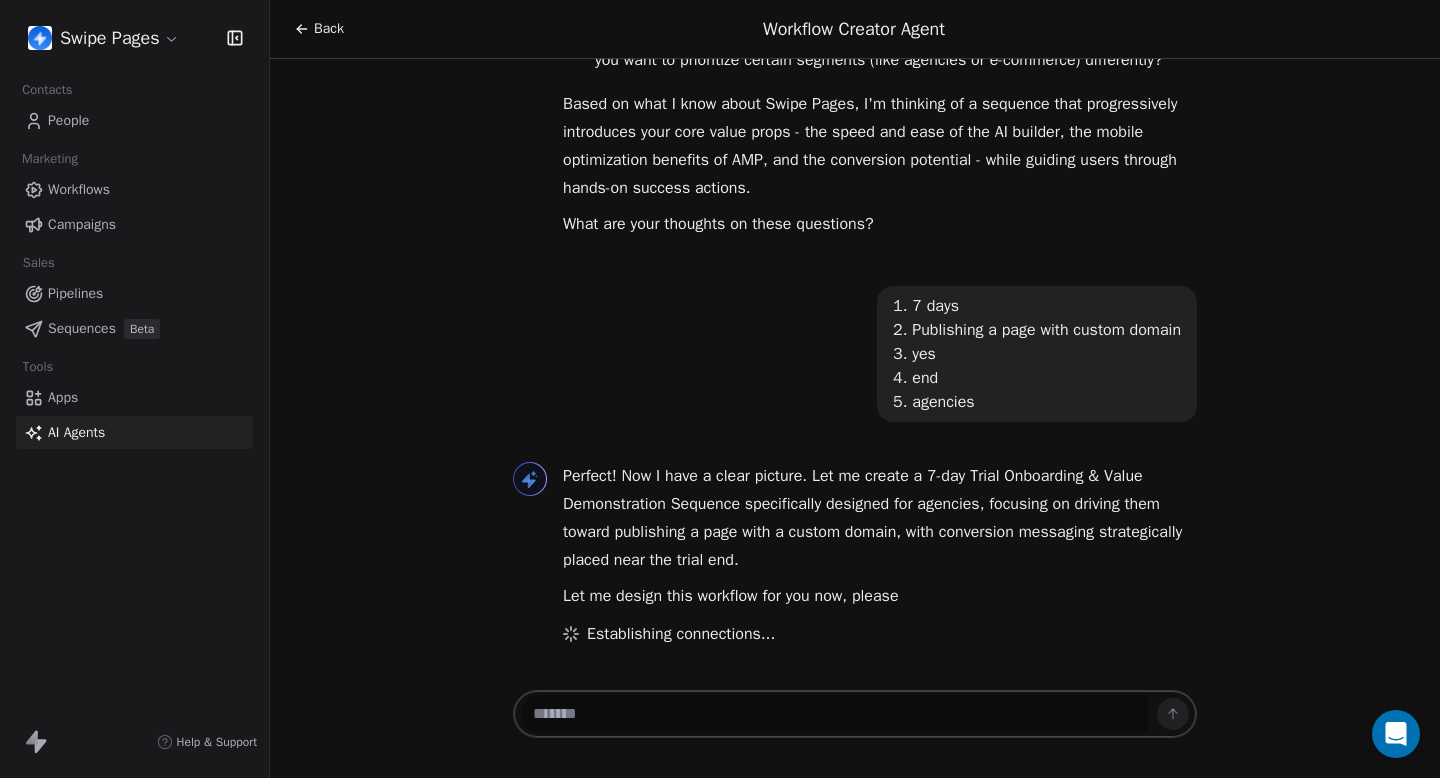 click on "Perfect! Now I have a clear picture. Let me create a 7-day Trial Onboarding & Value Demonstration Sequence specifically designed for agencies, focusing on driving them toward publishing a page with a custom domain, with conversion messaging strategically placed near the trial end." at bounding box center (880, 518) 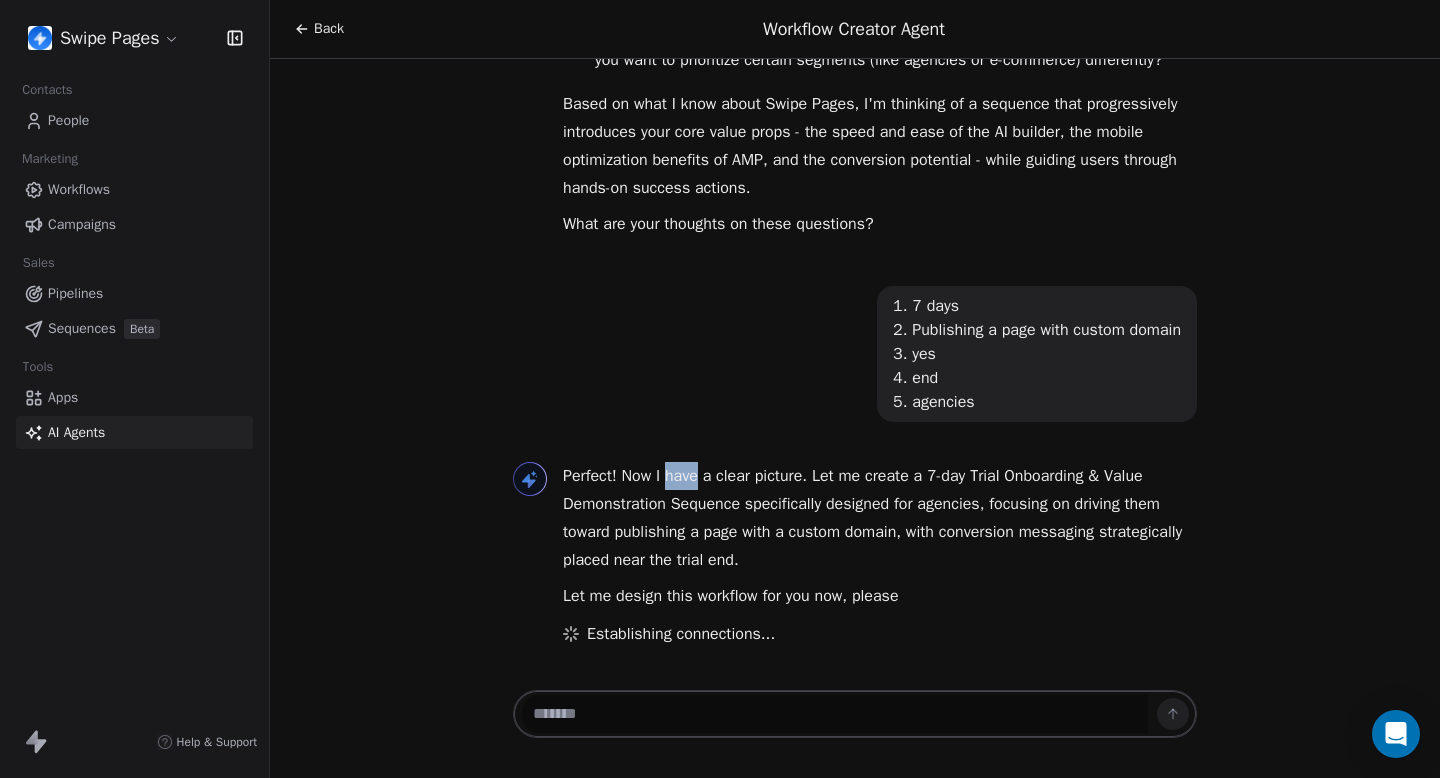click on "Perfect! Now I have a clear picture. Let me create a 7-day Trial Onboarding & Value Demonstration Sequence specifically designed for agencies, focusing on driving them toward publishing a page with a custom domain, with conversion messaging strategically placed near the trial end." at bounding box center (880, 518) 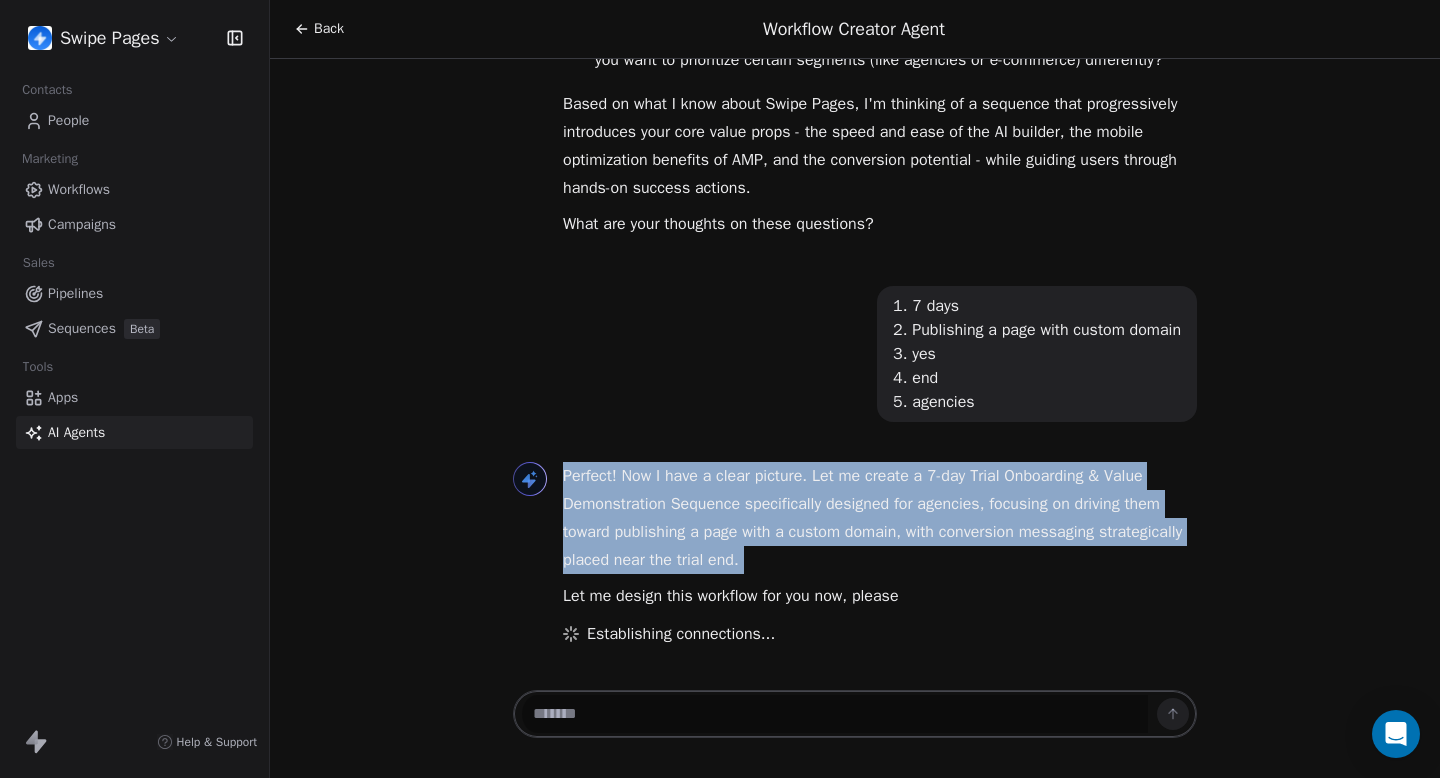 click on "Perfect! Now I have a clear picture. Let me create a 7-day Trial Onboarding & Value Demonstration Sequence specifically designed for agencies, focusing on driving them toward publishing a page with a custom domain, with conversion messaging strategically placed near the trial end." at bounding box center [880, 518] 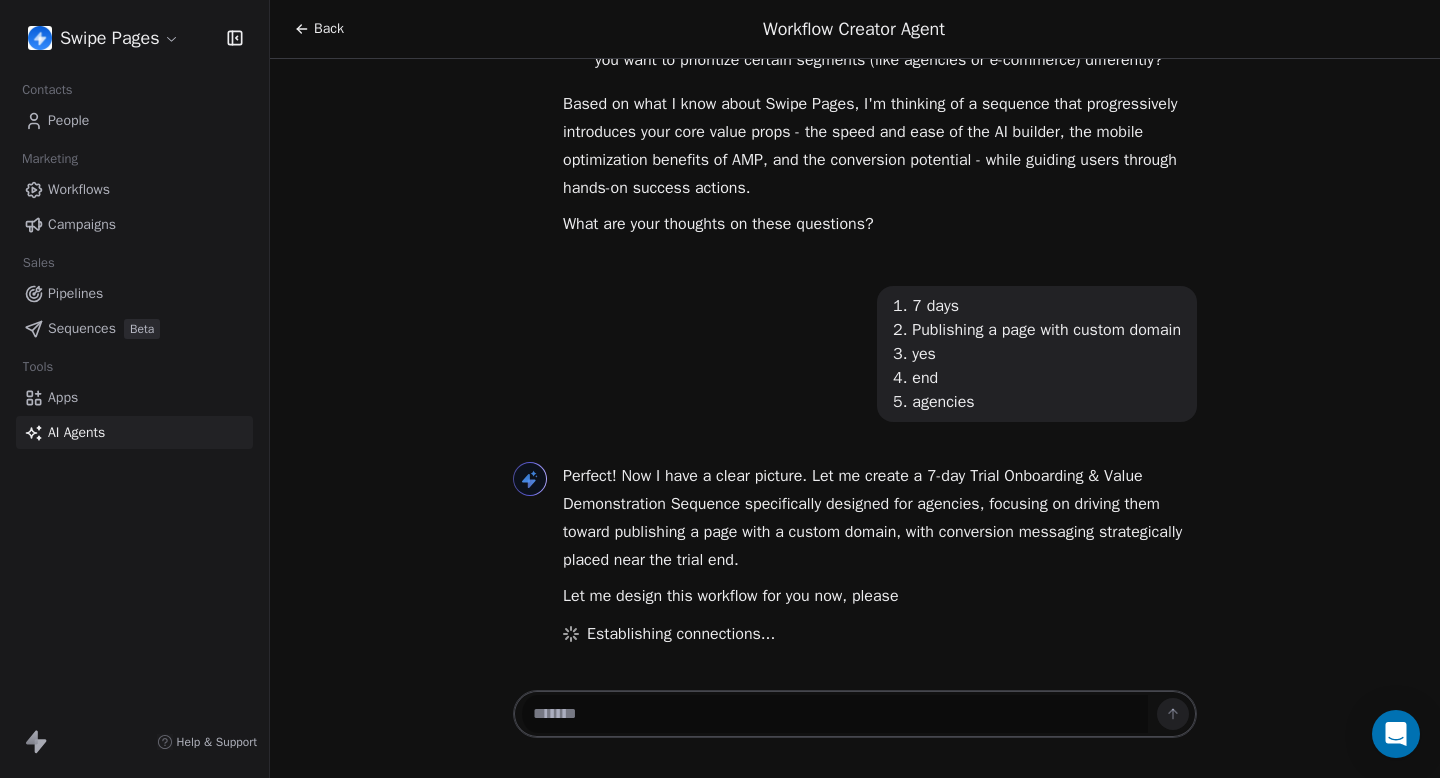 click on "Perfect! Now I have a clear picture. Let me create a 7-day Trial Onboarding & Value Demonstration Sequence specifically designed for agencies, focusing on driving them toward publishing a page with a custom domain, with conversion messaging strategically placed near the trial end." at bounding box center [880, 518] 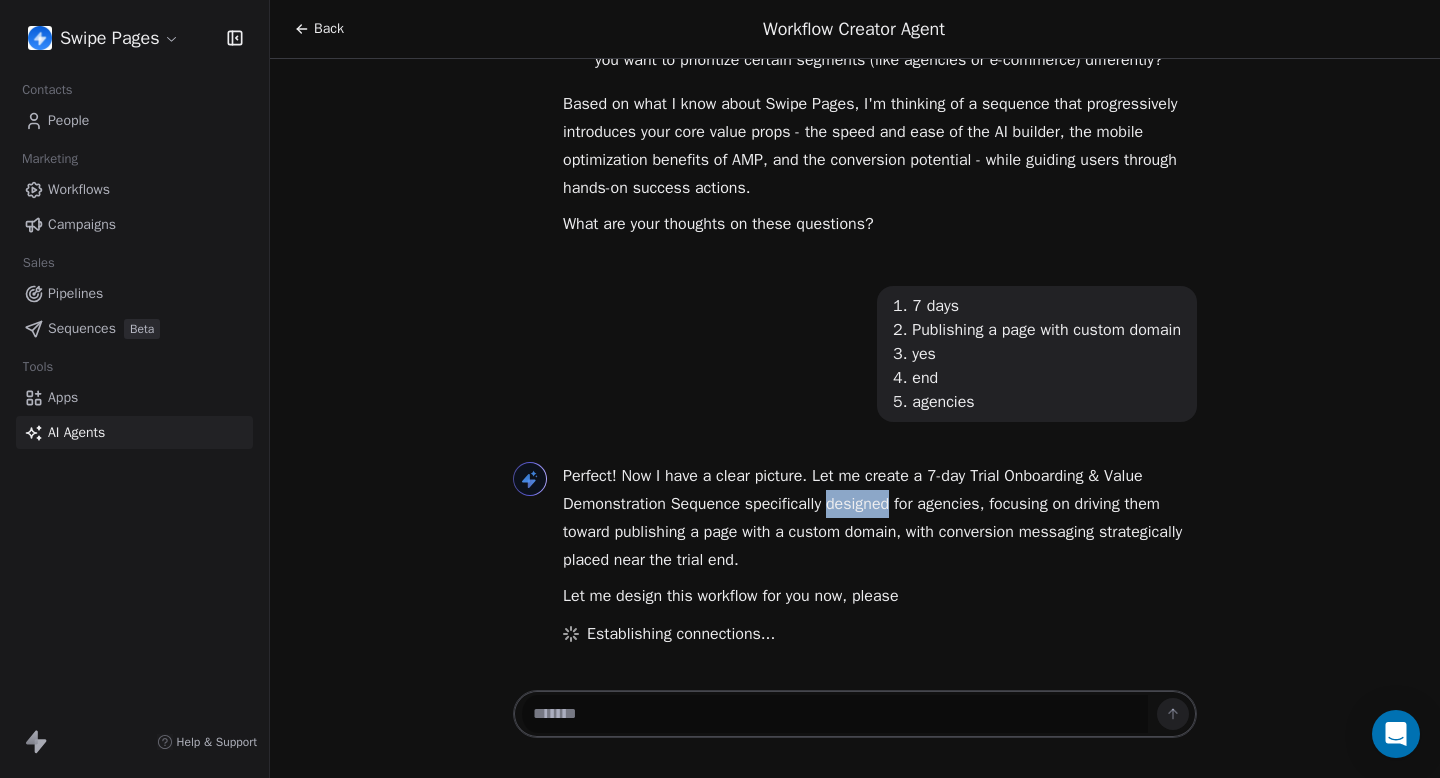 click on "Perfect! Now I have a clear picture. Let me create a 7-day Trial Onboarding & Value Demonstration Sequence specifically designed for agencies, focusing on driving them toward publishing a page with a custom domain, with conversion messaging strategically placed near the trial end." at bounding box center (880, 518) 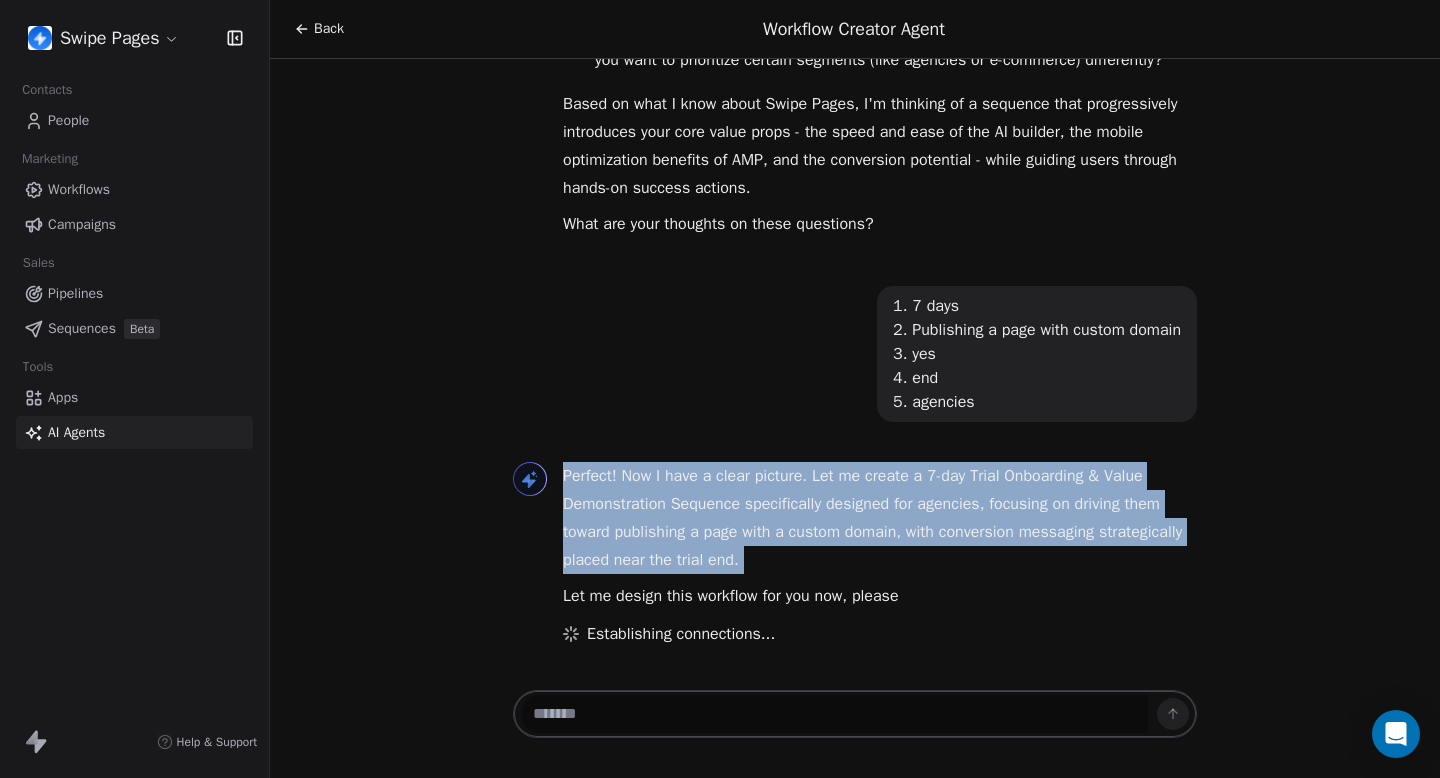click on "Perfect! Now I have a clear picture. Let me create a 7-day Trial Onboarding & Value Demonstration Sequence specifically designed for agencies, focusing on driving them toward publishing a page with a custom domain, with conversion messaging strategically placed near the trial end." at bounding box center (880, 518) 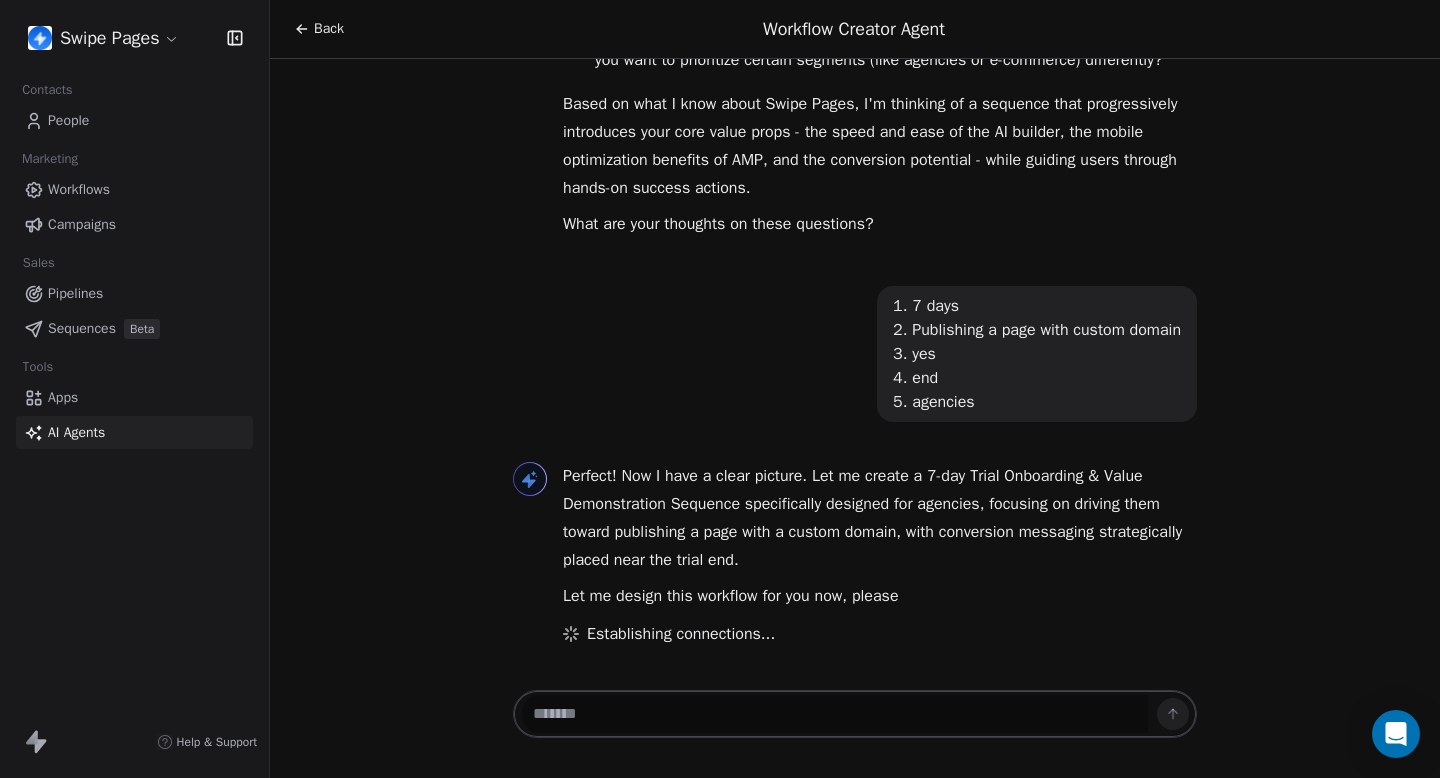 click on "Perfect! Now I have a clear picture. Let me create a 7-day Trial Onboarding & Value Demonstration Sequence specifically designed for agencies, focusing on driving them toward publishing a page with a custom domain, with conversion messaging strategically placed near the trial end." at bounding box center (880, 518) 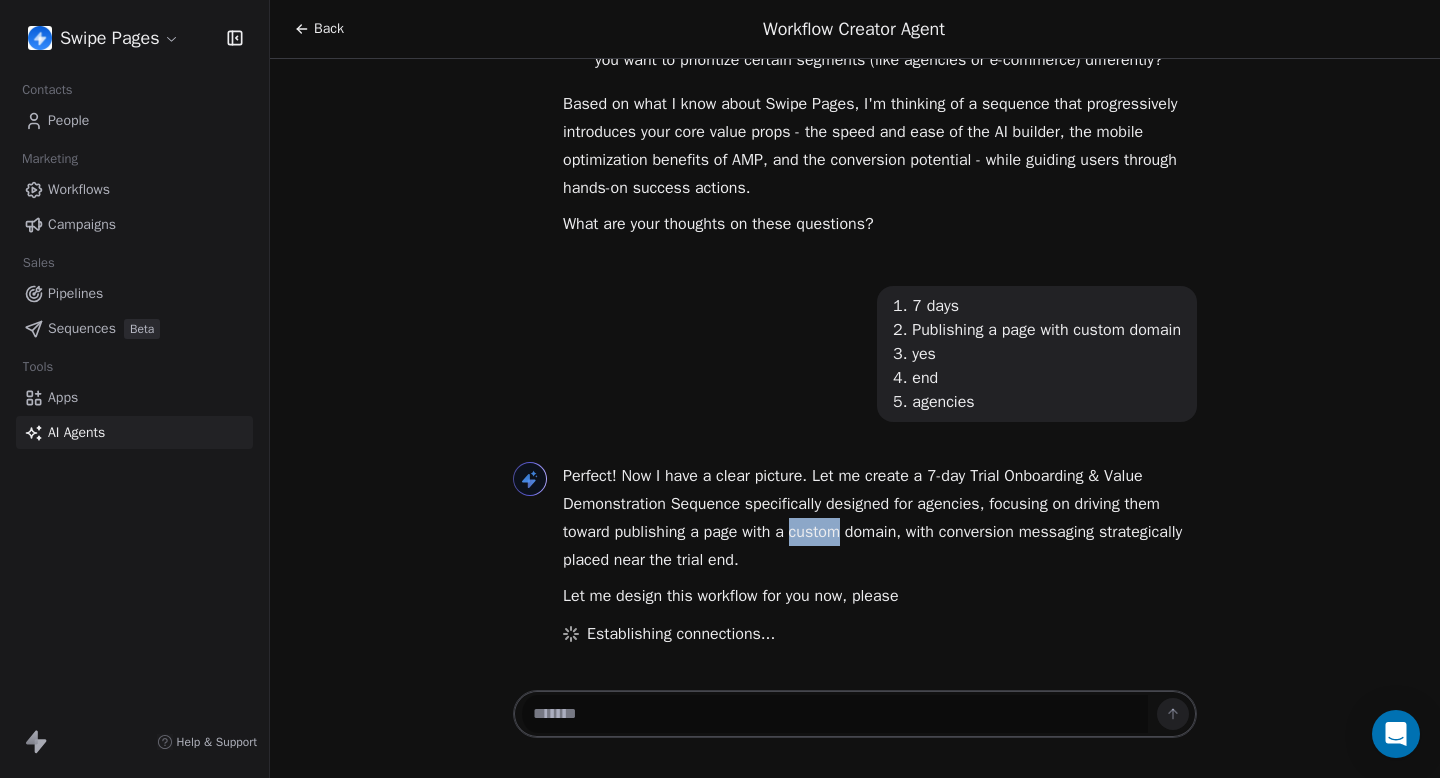 click on "Perfect! Now I have a clear picture. Let me create a 7-day Trial Onboarding & Value Demonstration Sequence specifically designed for agencies, focusing on driving them toward publishing a page with a custom domain, with conversion messaging strategically placed near the trial end." at bounding box center [880, 518] 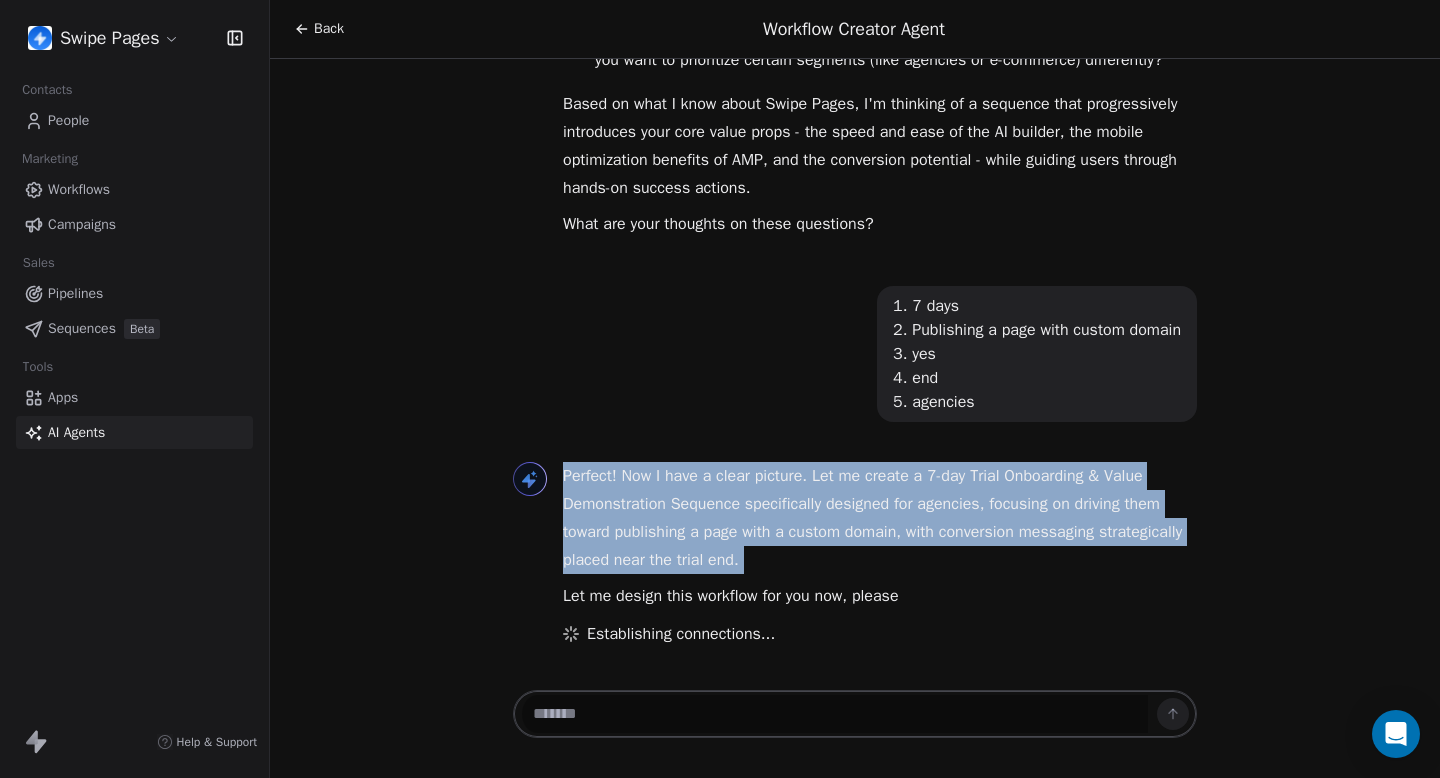 click on "Perfect! Now I have a clear picture. Let me create a 7-day Trial Onboarding & Value Demonstration Sequence specifically designed for agencies, focusing on driving them toward publishing a page with a custom domain, with conversion messaging strategically placed near the trial end." at bounding box center [880, 518] 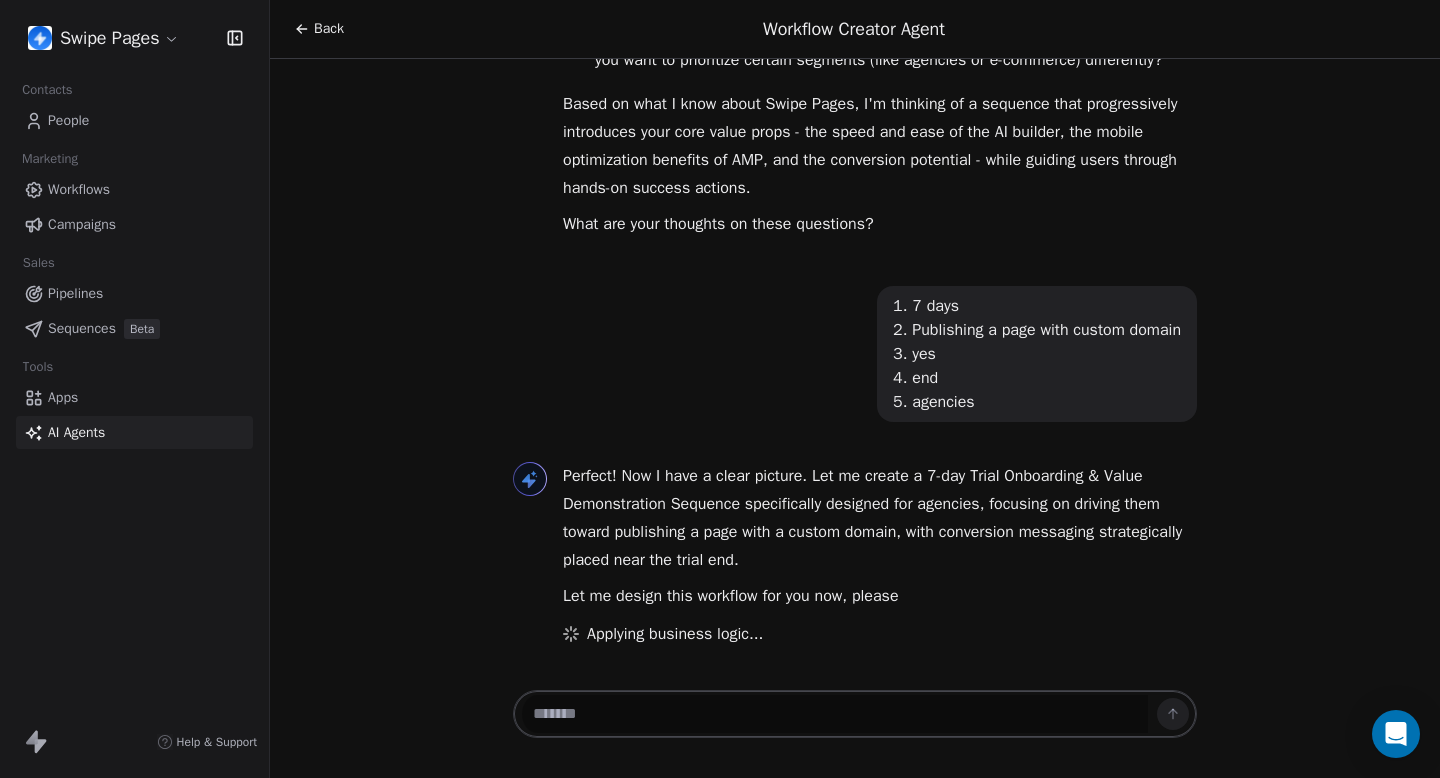 click on "Perfect! Now I have a clear picture. Let me create a 7-day Trial Onboarding & Value Demonstration Sequence specifically designed for agencies, focusing on driving them toward publishing a page with a custom domain, with conversion messaging strategically placed near the trial end." at bounding box center [880, 518] 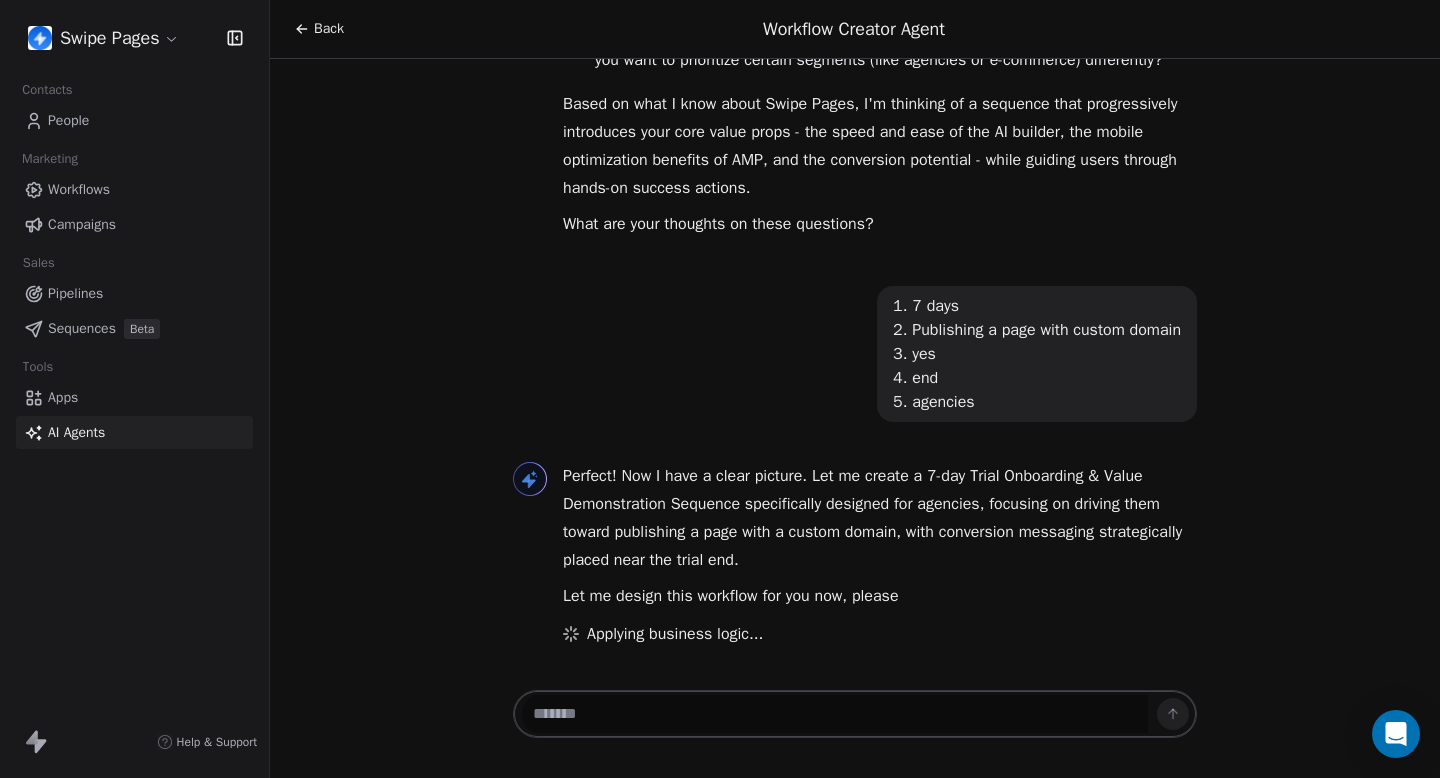 click on "Perfect! Now I have a clear picture. Let me create a 7-day Trial Onboarding & Value Demonstration Sequence specifically designed for agencies, focusing on driving them toward publishing a page with a custom domain, with conversion messaging strategically placed near the trial end." at bounding box center [880, 518] 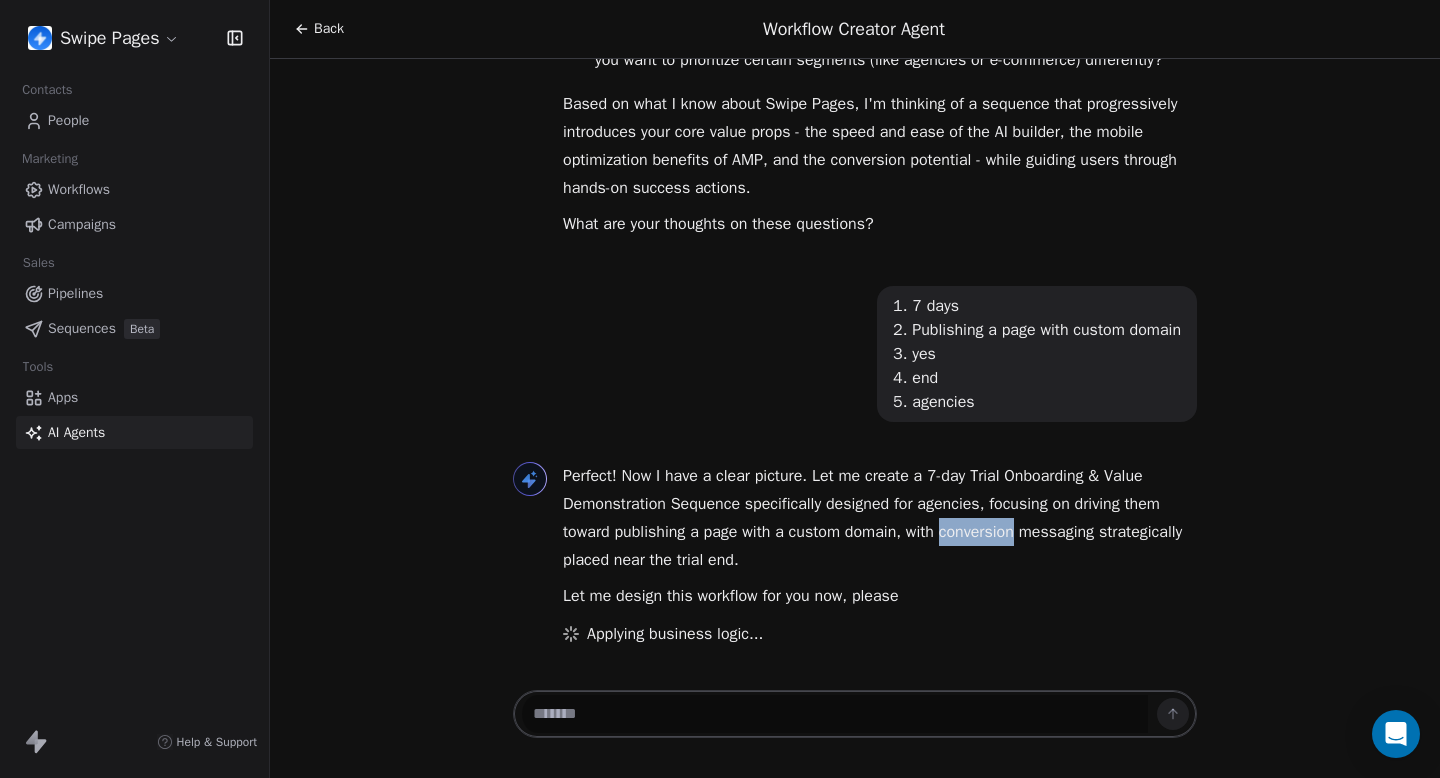 click on "Perfect! Now I have a clear picture. Let me create a 7-day Trial Onboarding & Value Demonstration Sequence specifically designed for agencies, focusing on driving them toward publishing a page with a custom domain, with conversion messaging strategically placed near the trial end." at bounding box center [880, 518] 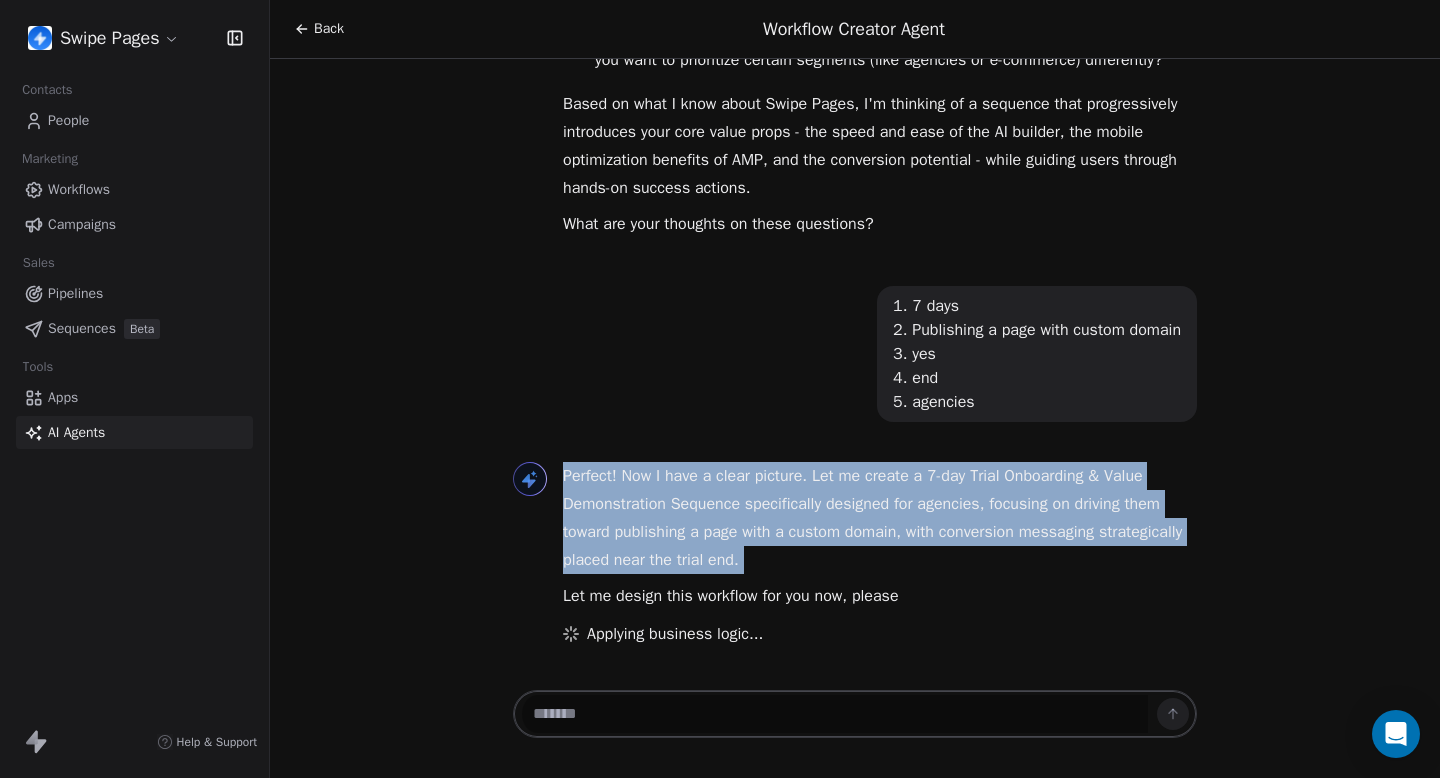 click on "Perfect! Now I have a clear picture. Let me create a 7-day Trial Onboarding & Value Demonstration Sequence specifically designed for agencies, focusing on driving them toward publishing a page with a custom domain, with conversion messaging strategically placed near the trial end." at bounding box center [880, 518] 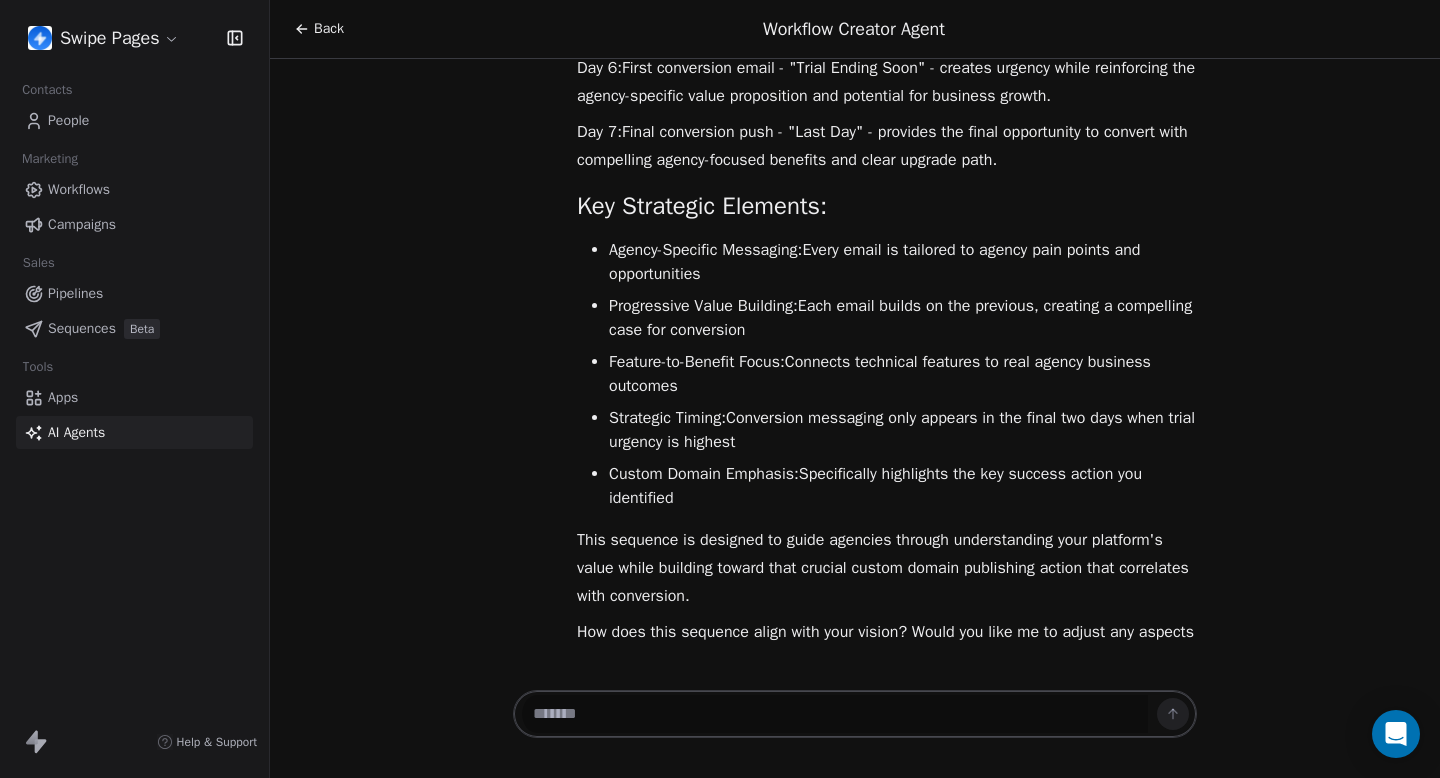 scroll, scrollTop: 7354, scrollLeft: 0, axis: vertical 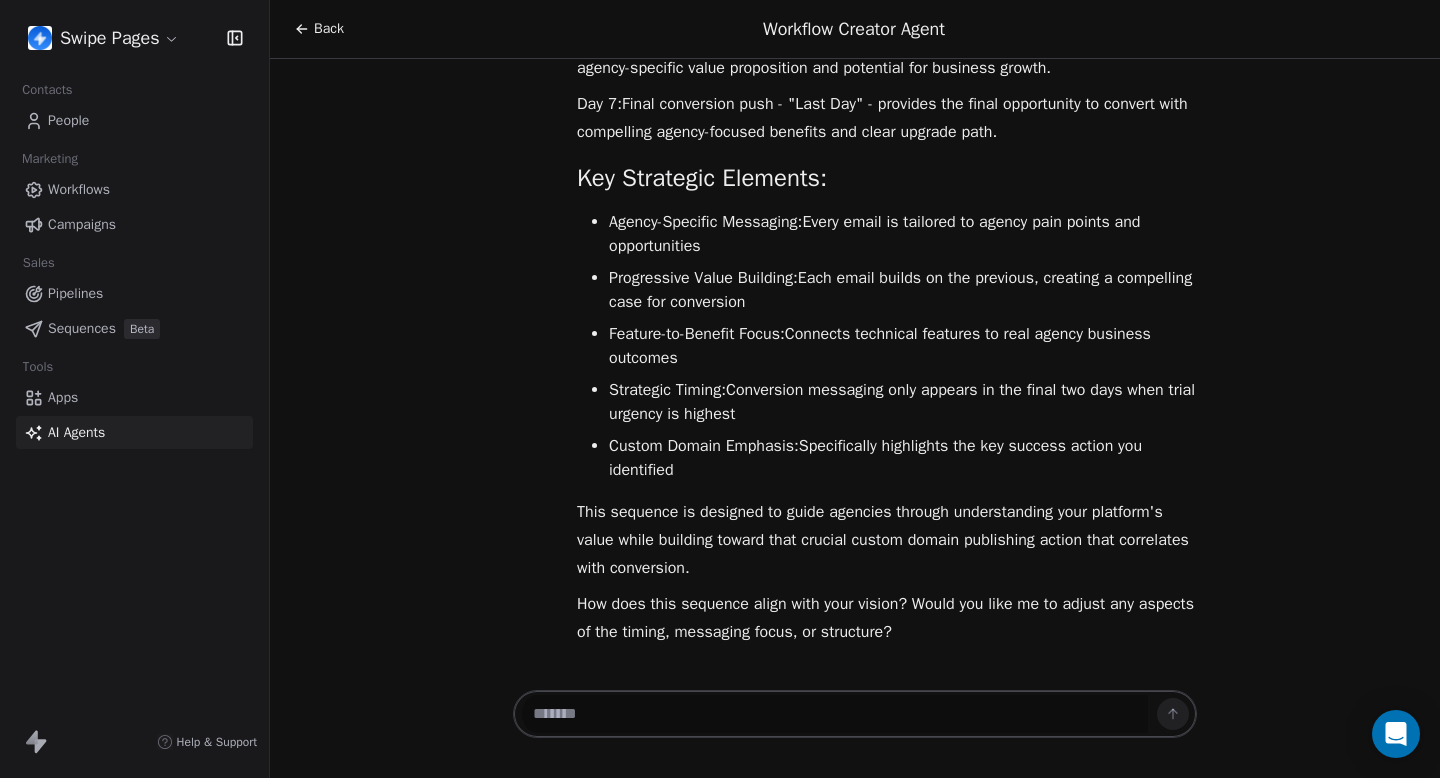 click at bounding box center [835, 714] 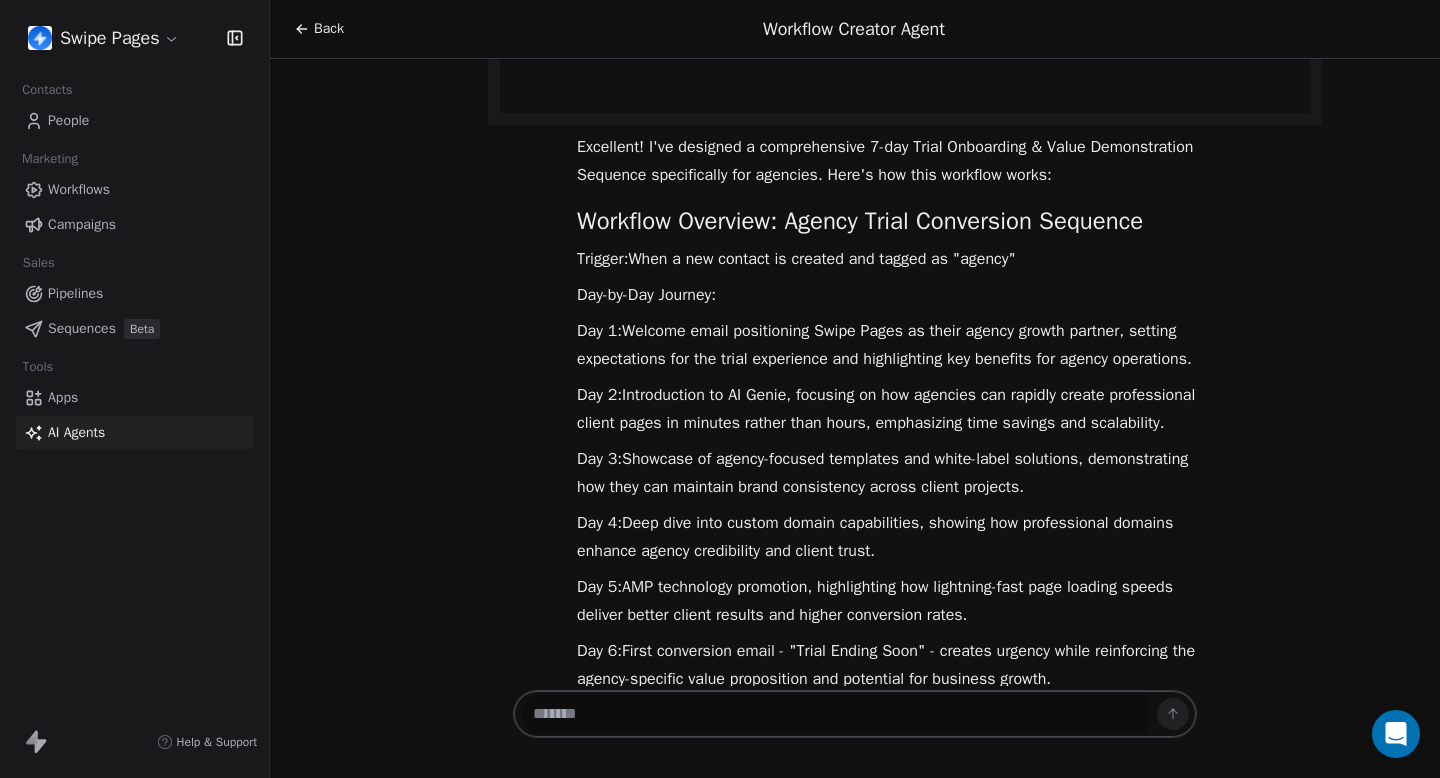 scroll, scrollTop: 7354, scrollLeft: 0, axis: vertical 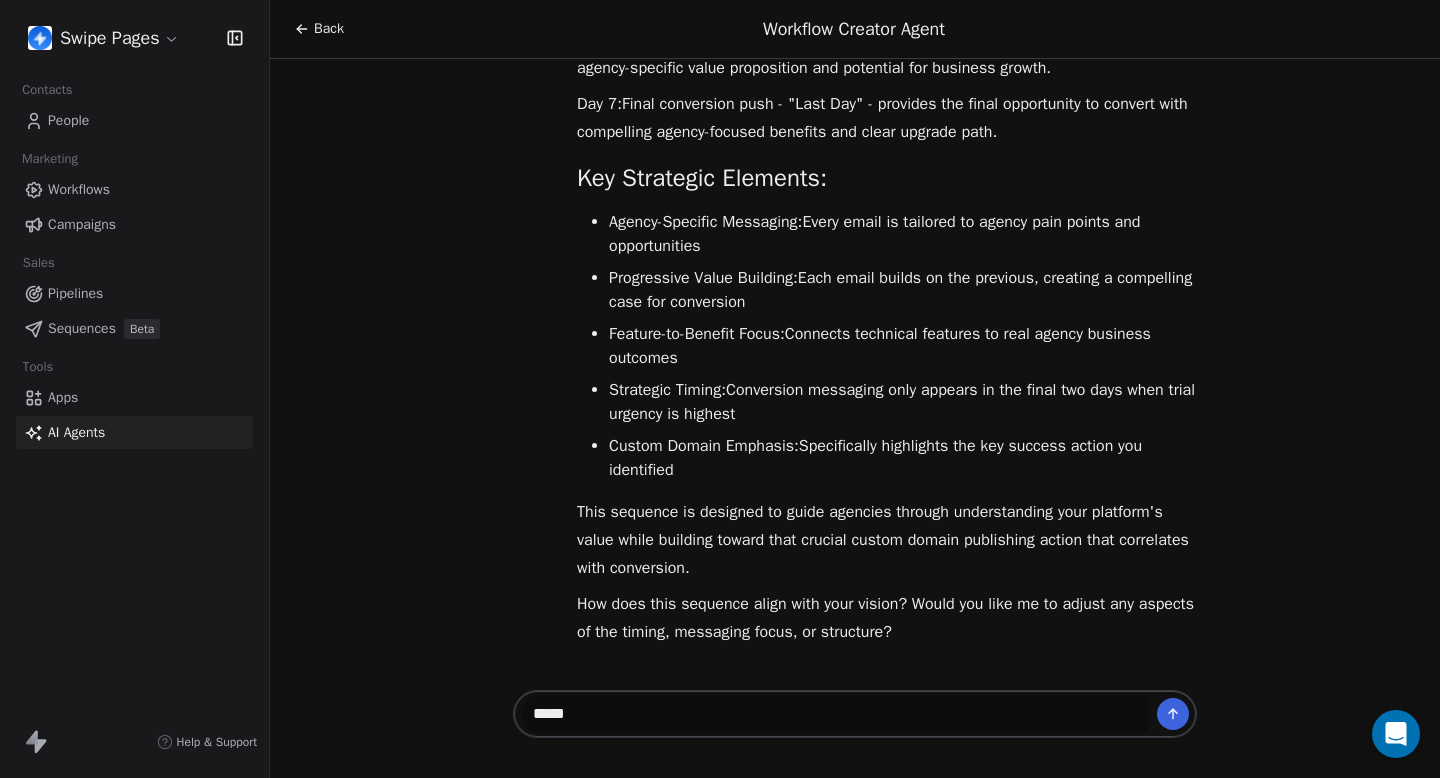 type on "******" 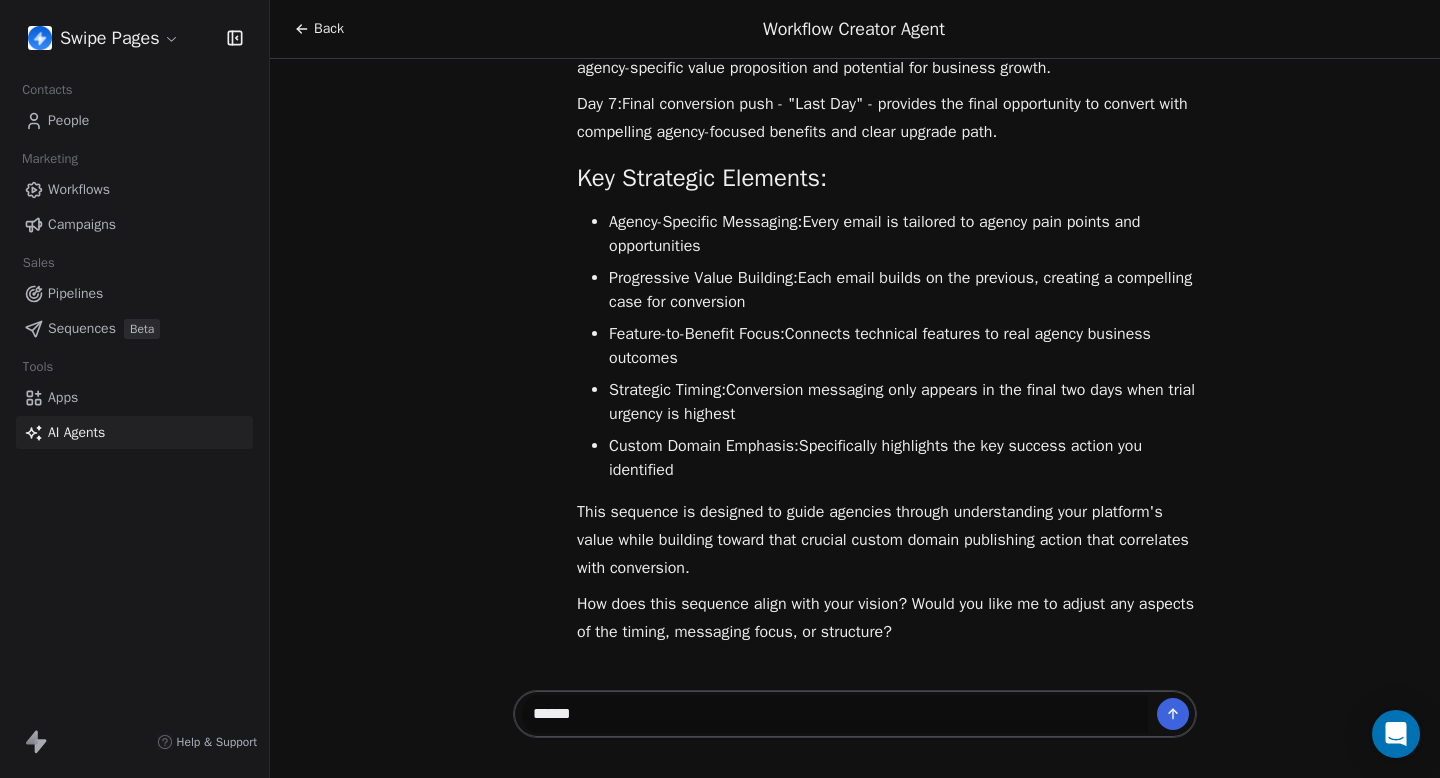 type 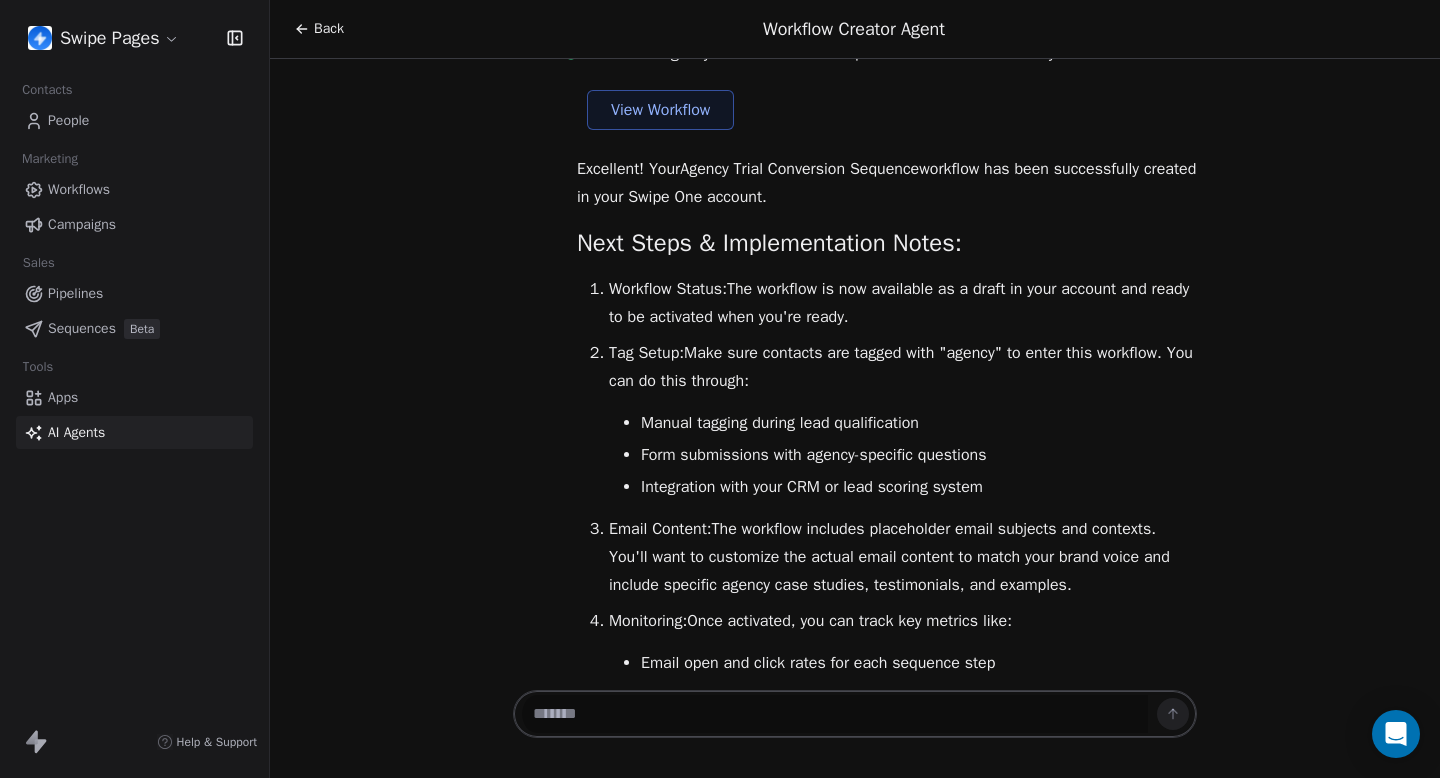 scroll, scrollTop: 8006, scrollLeft: 0, axis: vertical 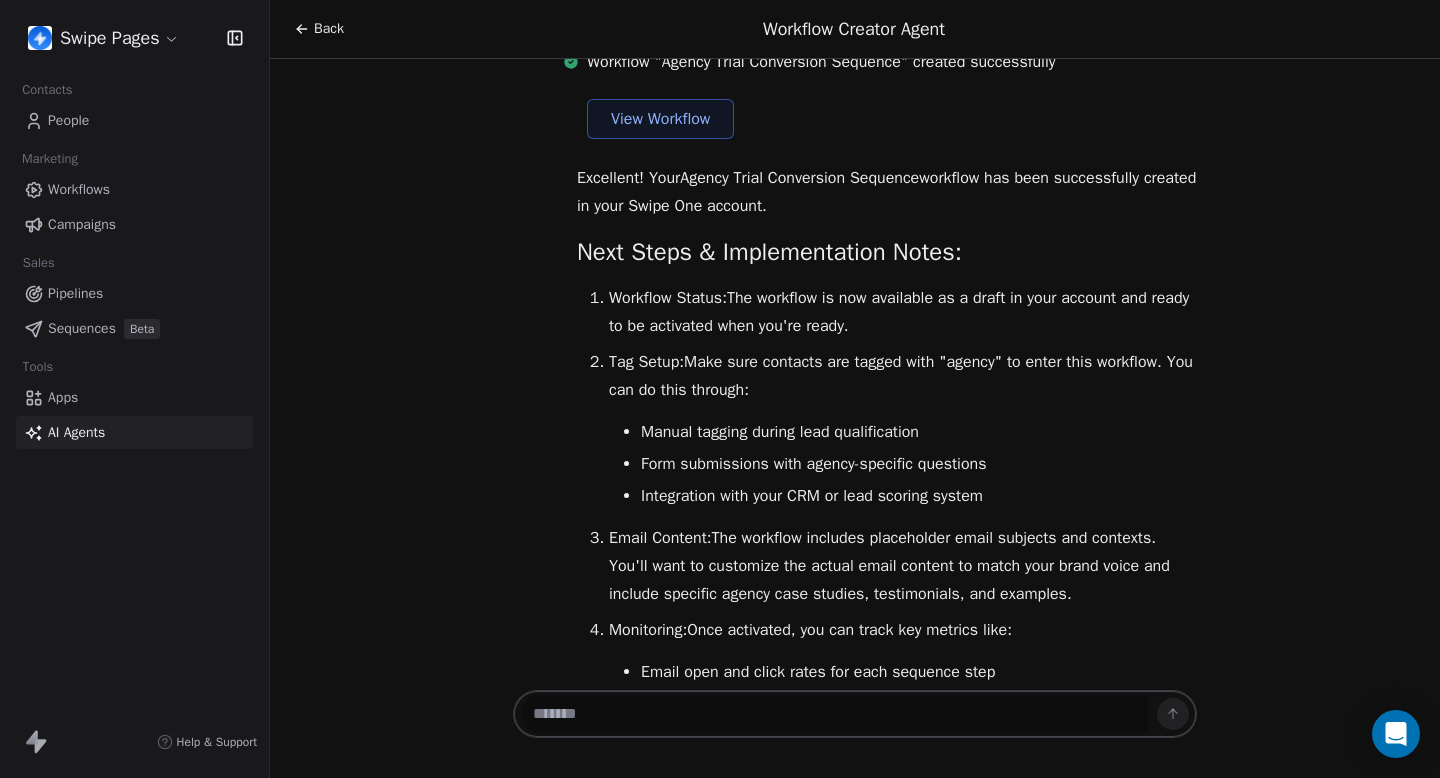 click on "Workflows" at bounding box center [134, 189] 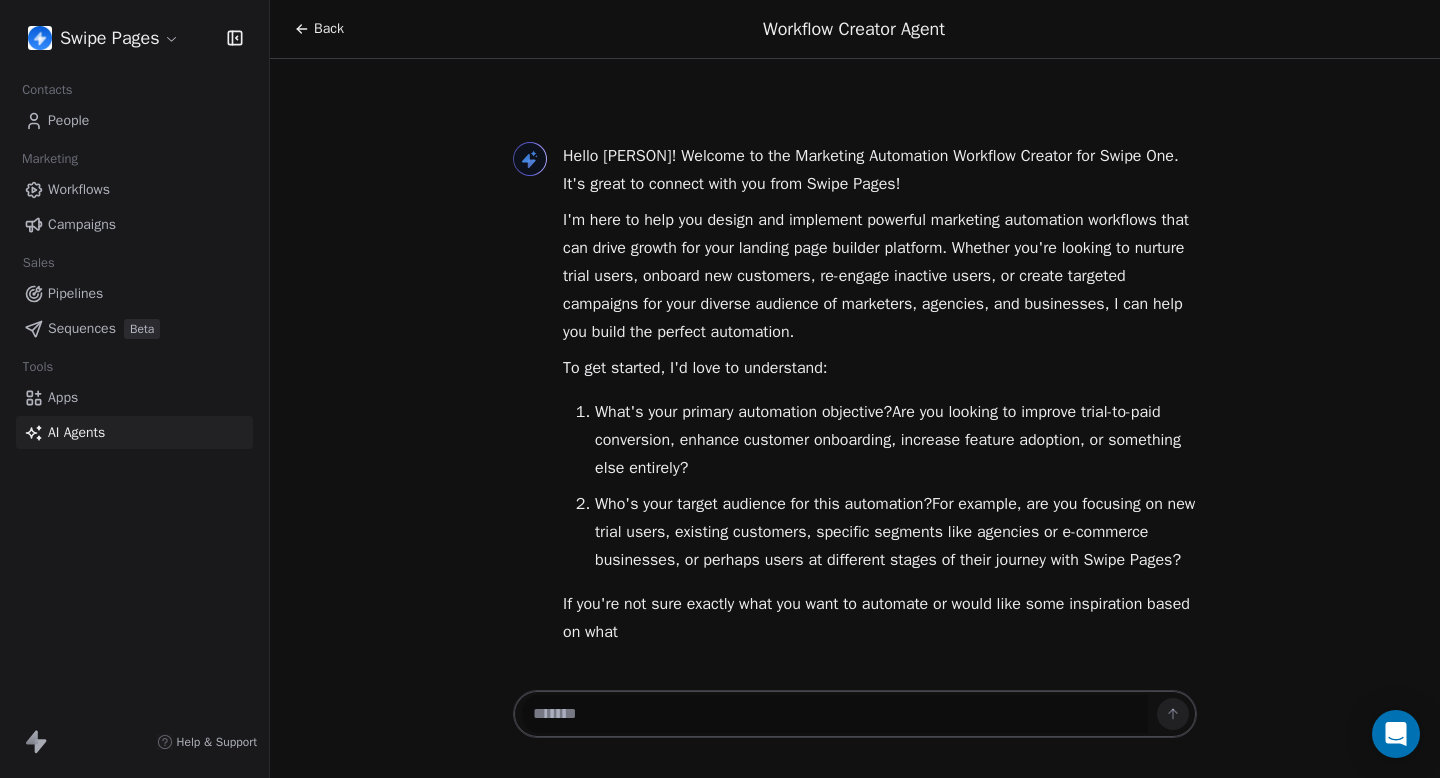 click on "Back" at bounding box center [329, 29] 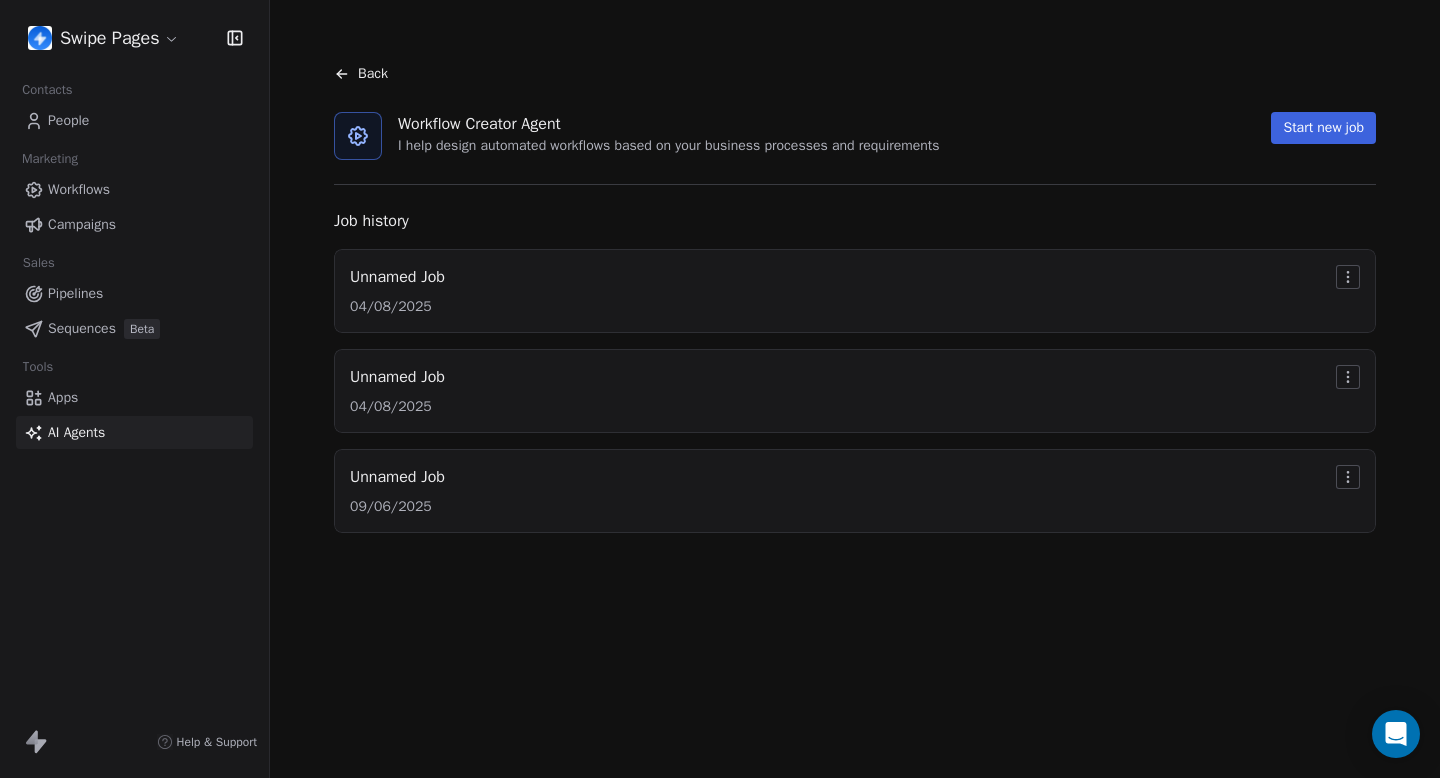 click on "Unnamed Job 04/08/2025" at bounding box center (855, 391) 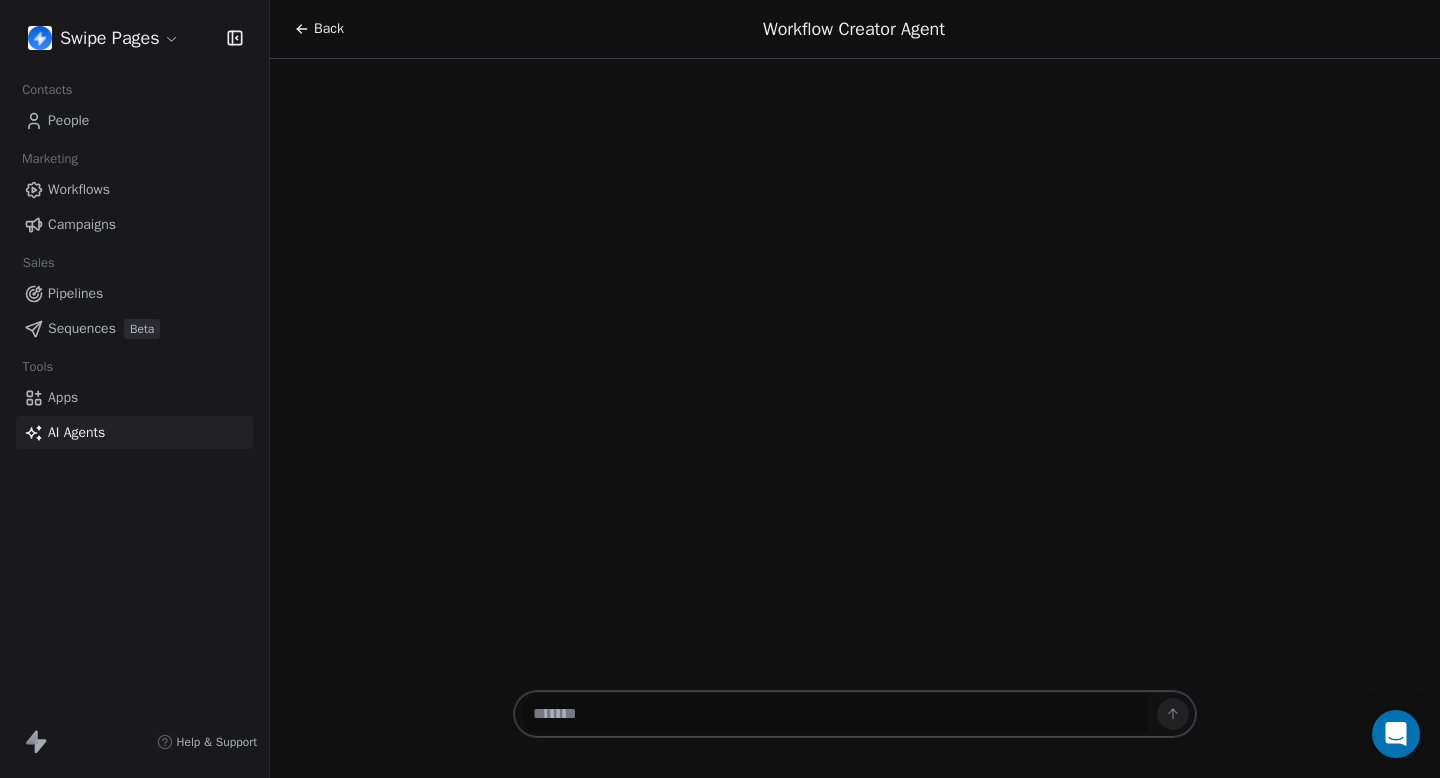 click on "Back" at bounding box center [329, 29] 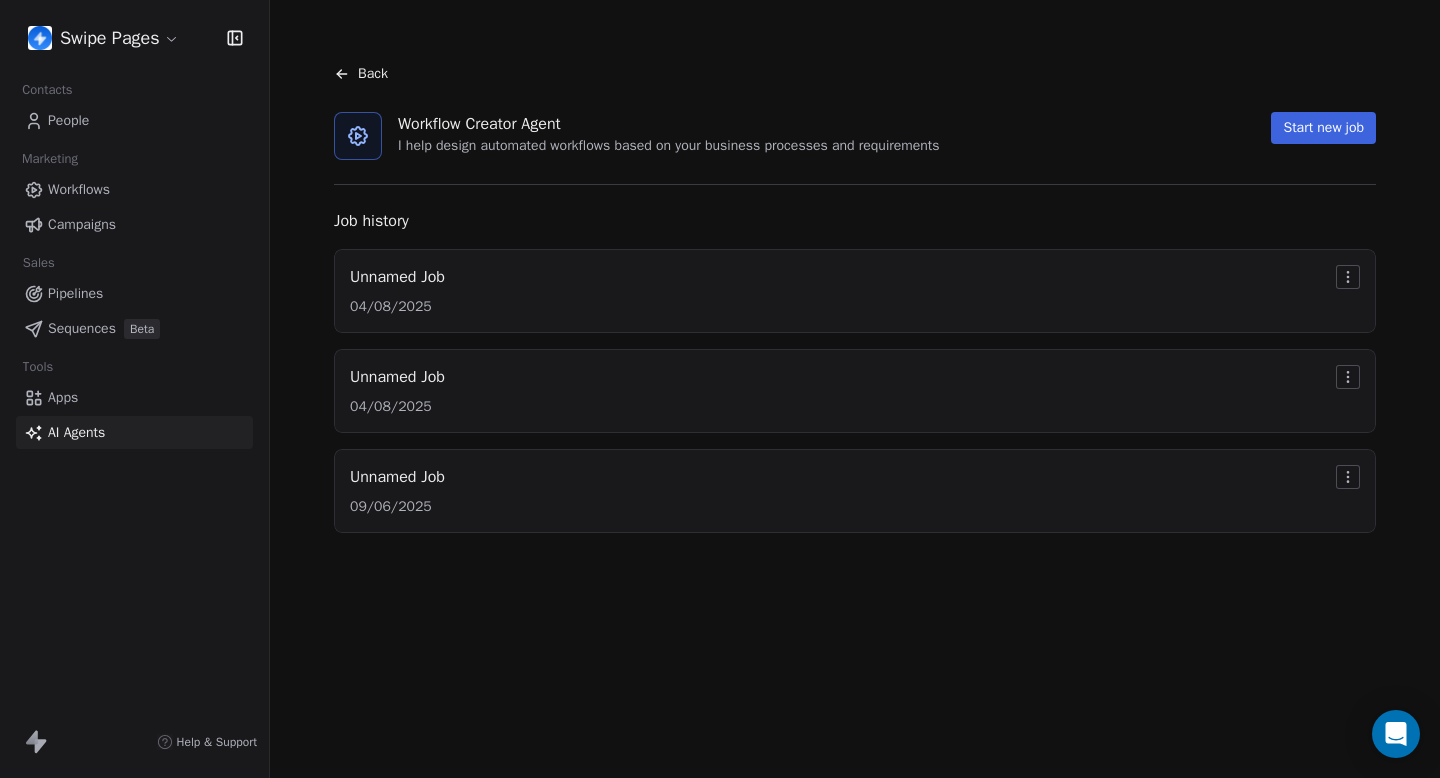 click on "Unnamed Job 04/08/2025" at bounding box center [855, 391] 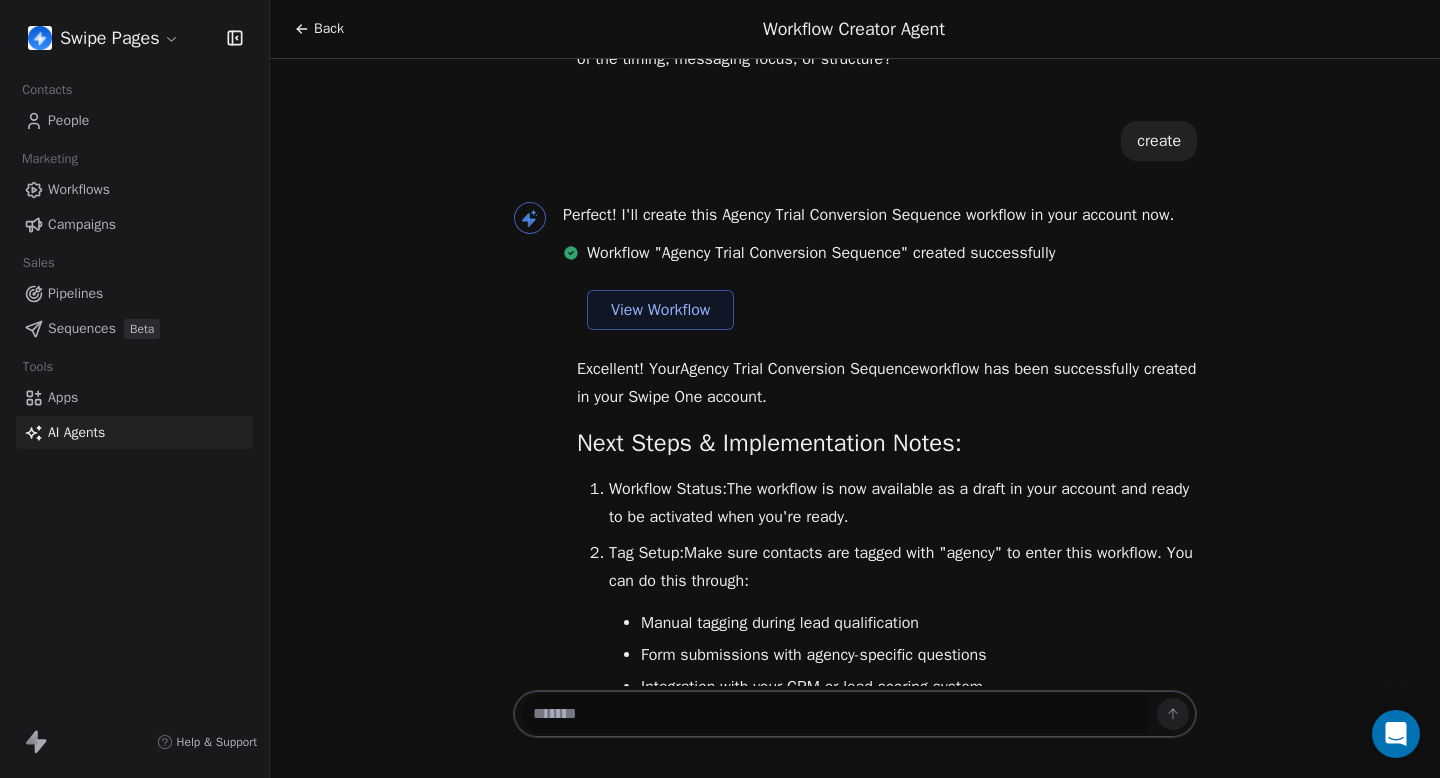 scroll, scrollTop: 7812, scrollLeft: 0, axis: vertical 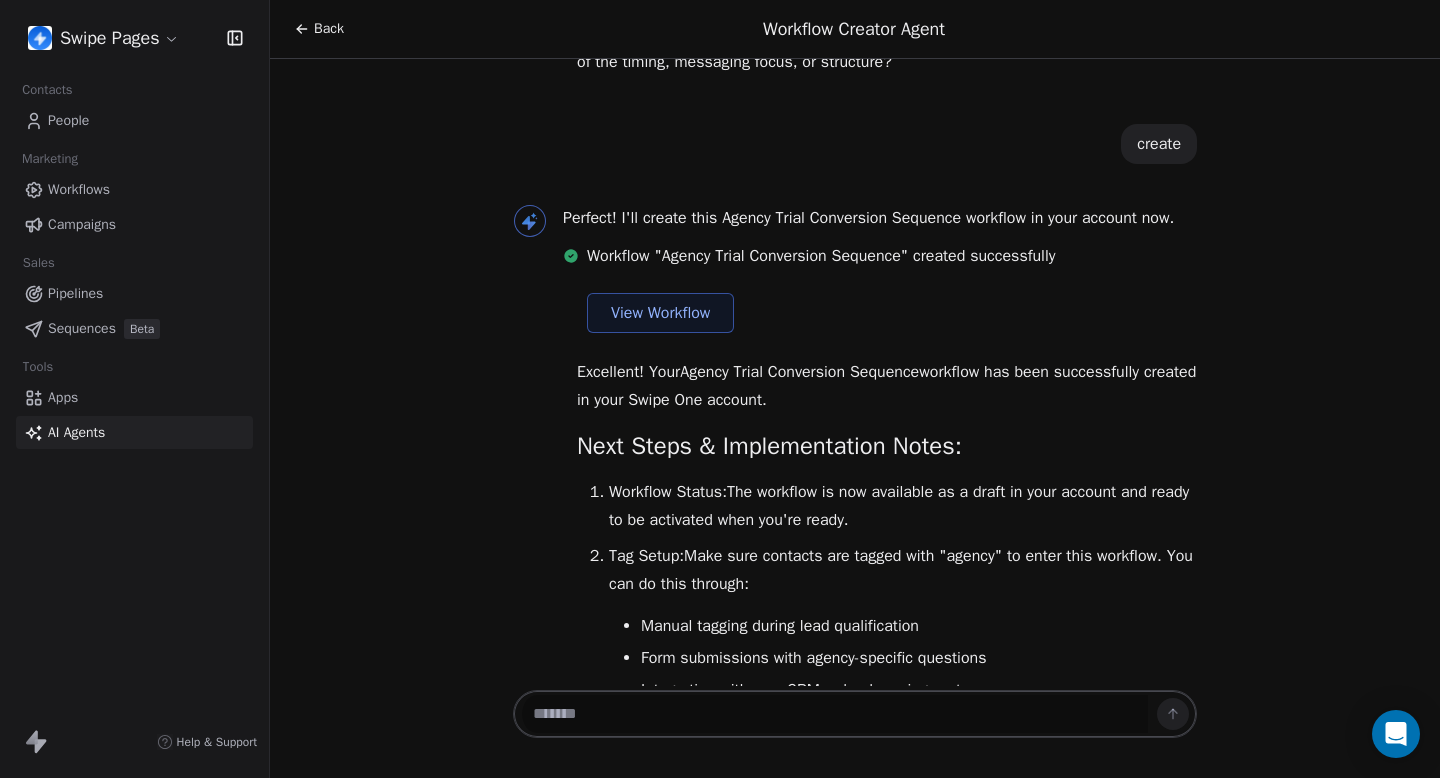 click on "View Workflow" at bounding box center [660, 313] 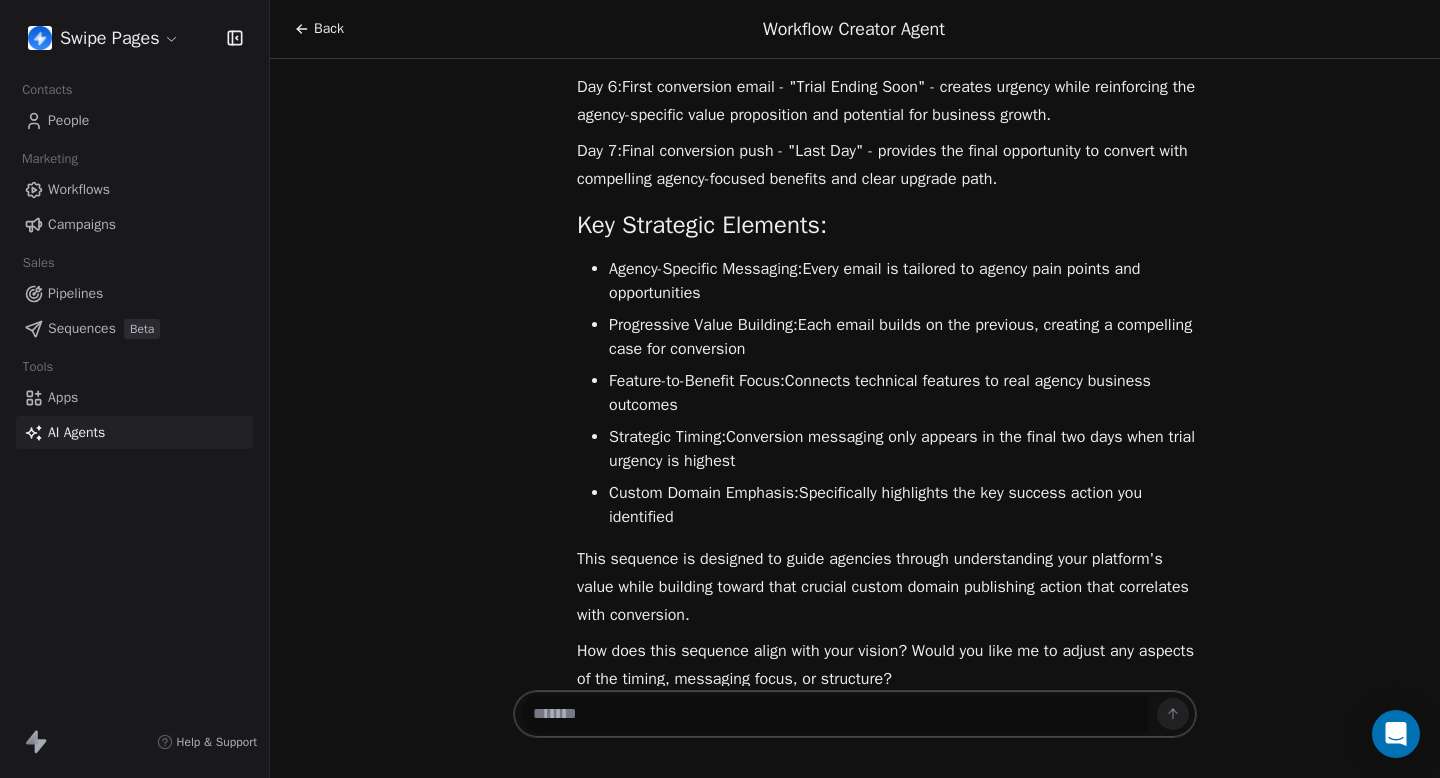 scroll, scrollTop: 7180, scrollLeft: 0, axis: vertical 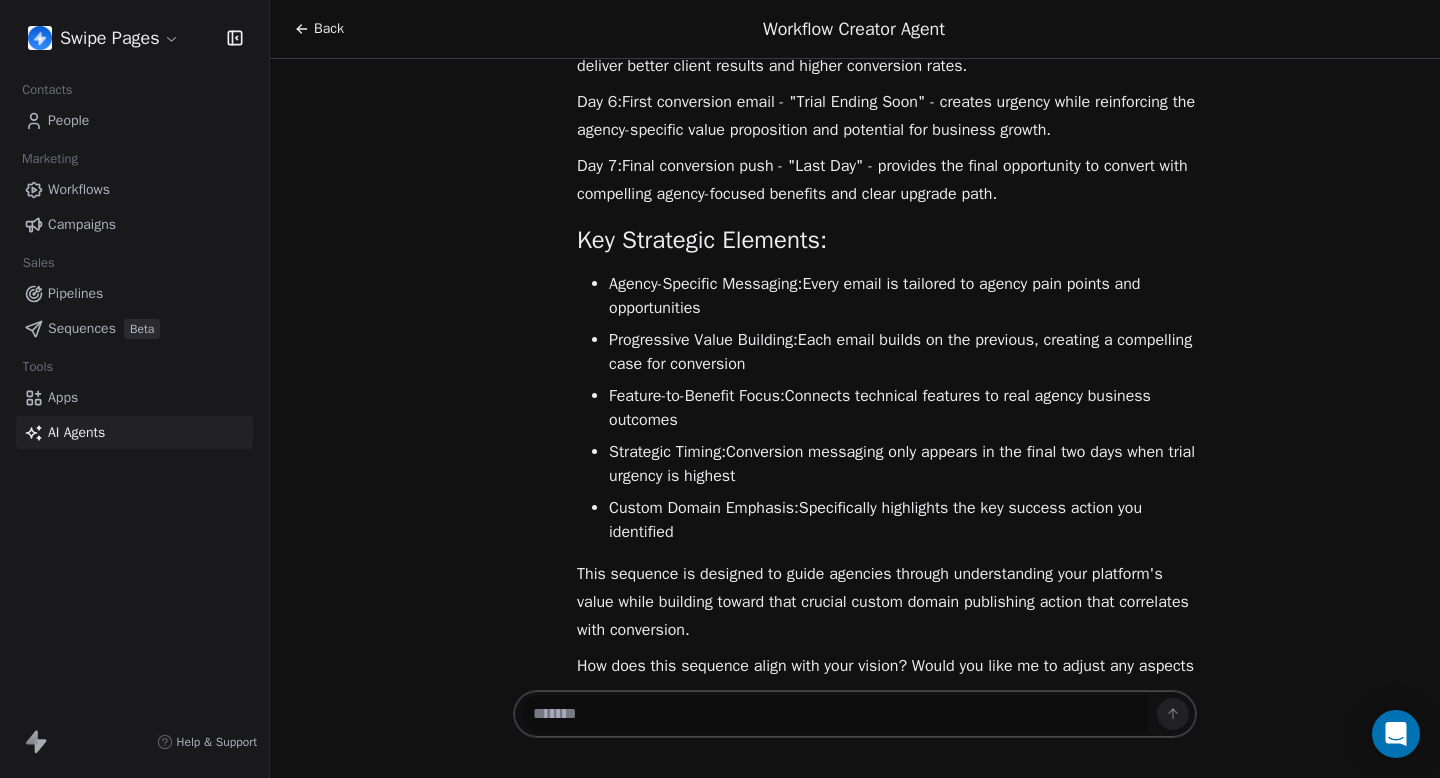 click on "Back" at bounding box center (329, 29) 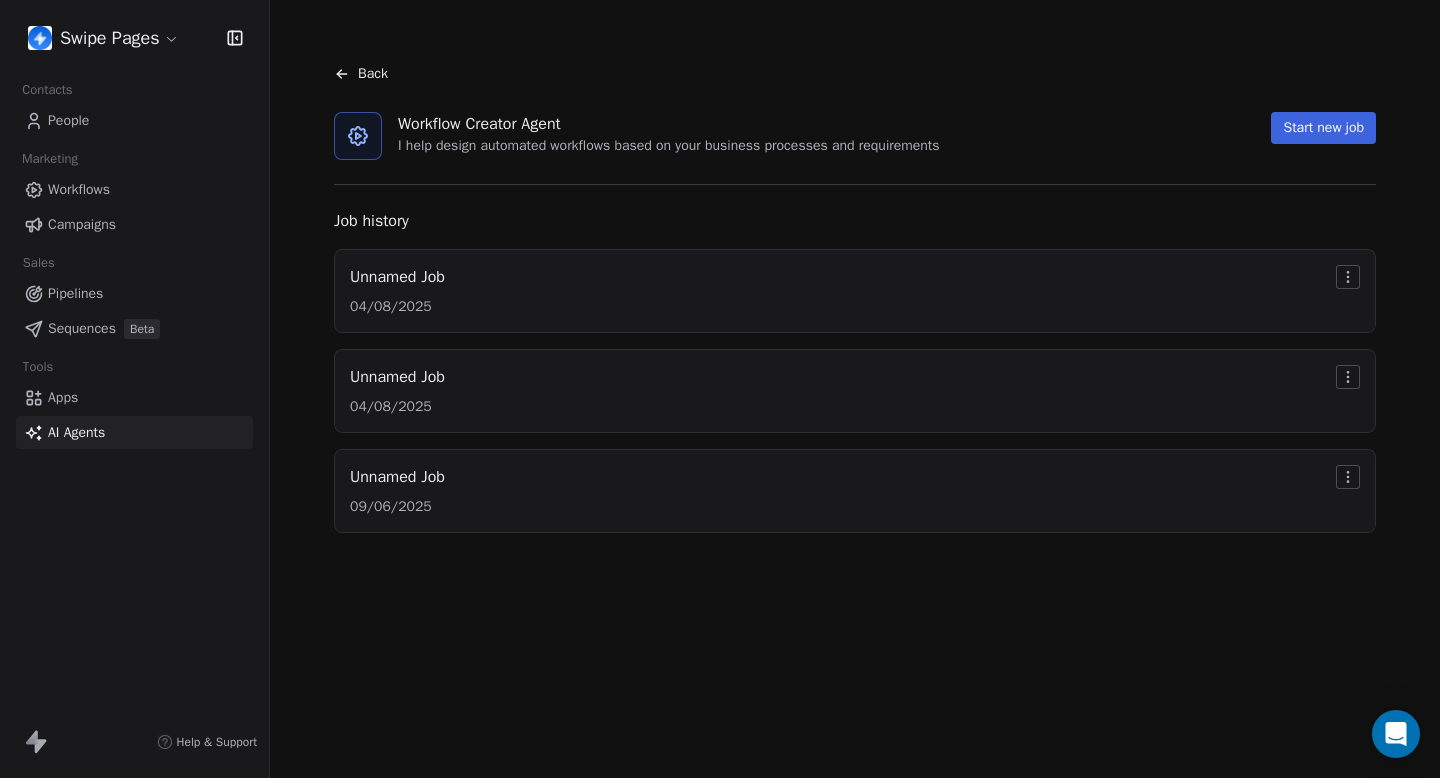 click on "Start new job" at bounding box center (1323, 128) 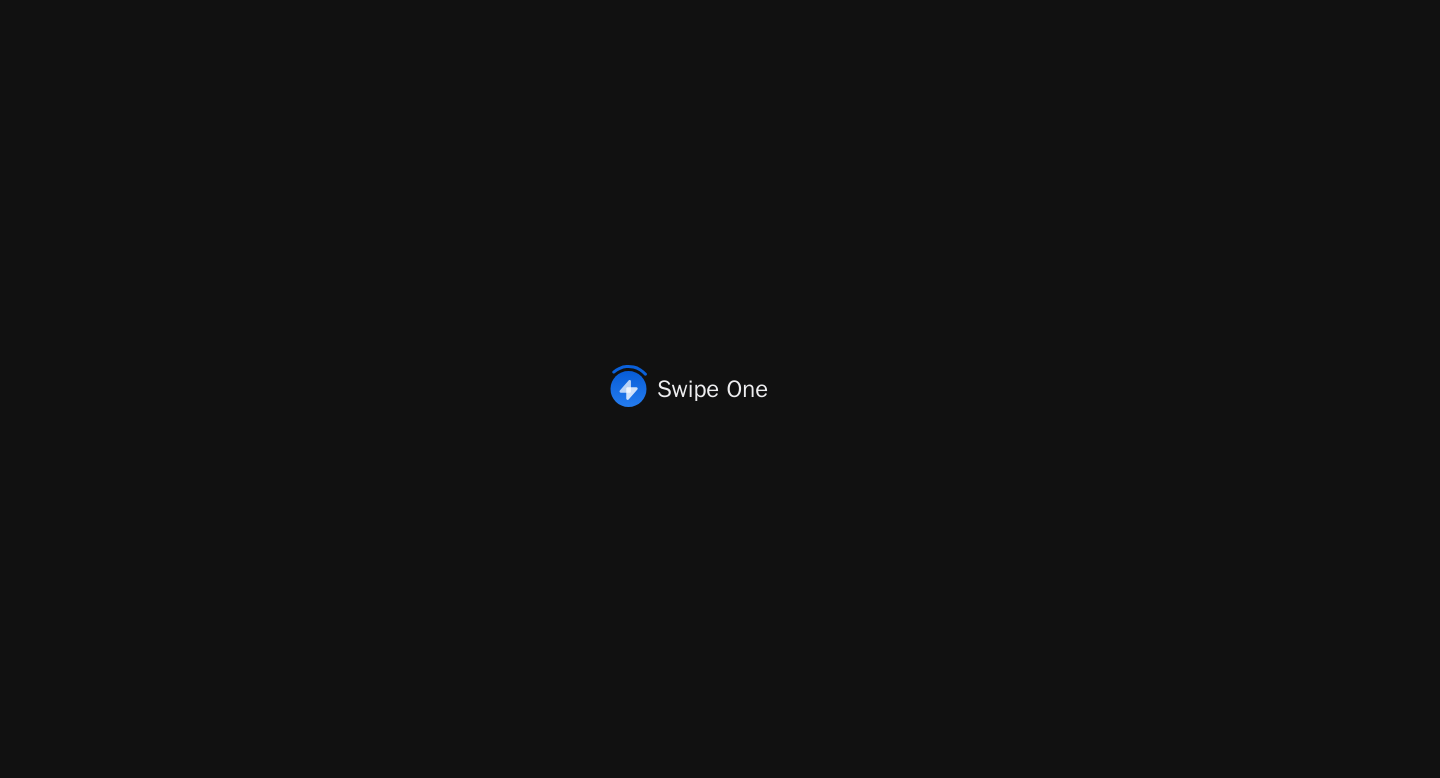 scroll, scrollTop: 0, scrollLeft: 0, axis: both 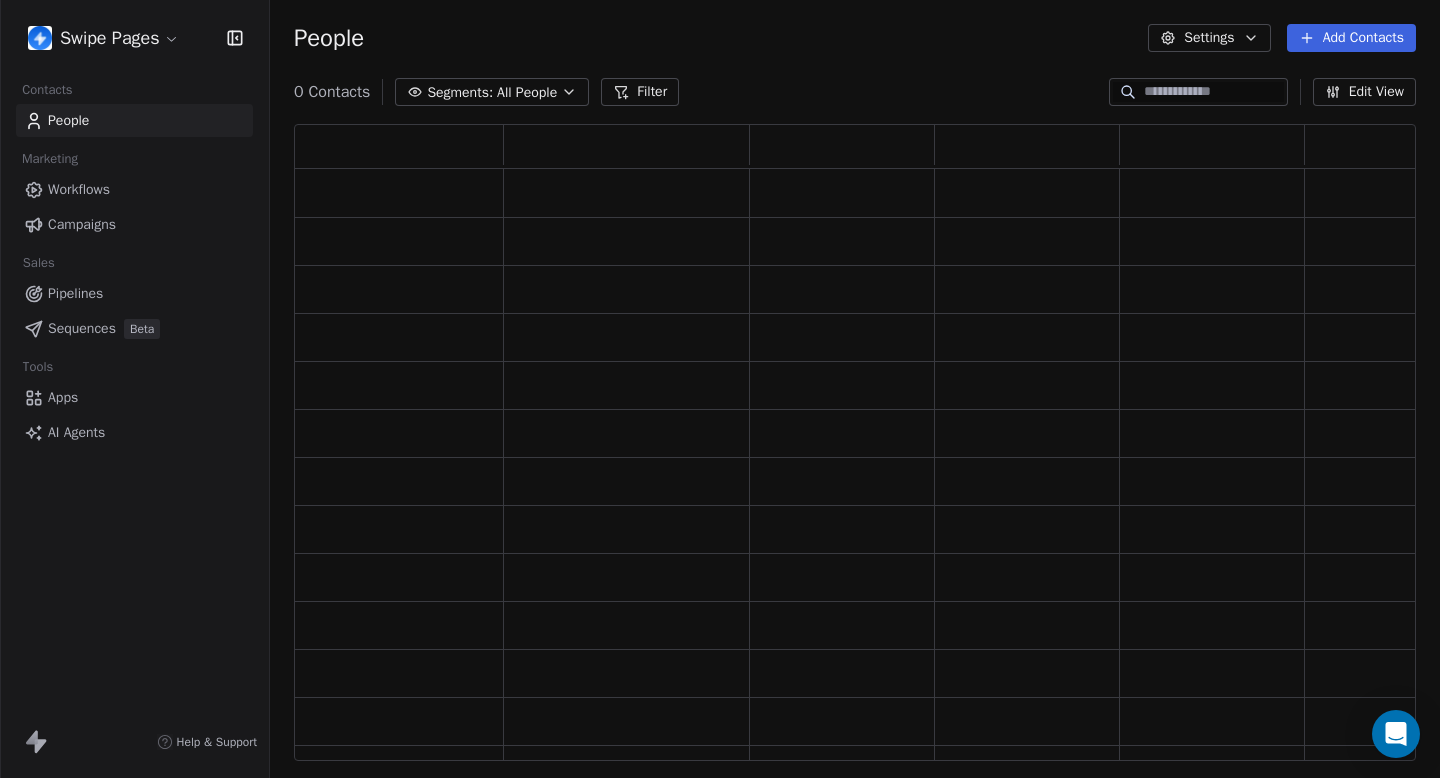 click on "AI Agents" at bounding box center (76, 432) 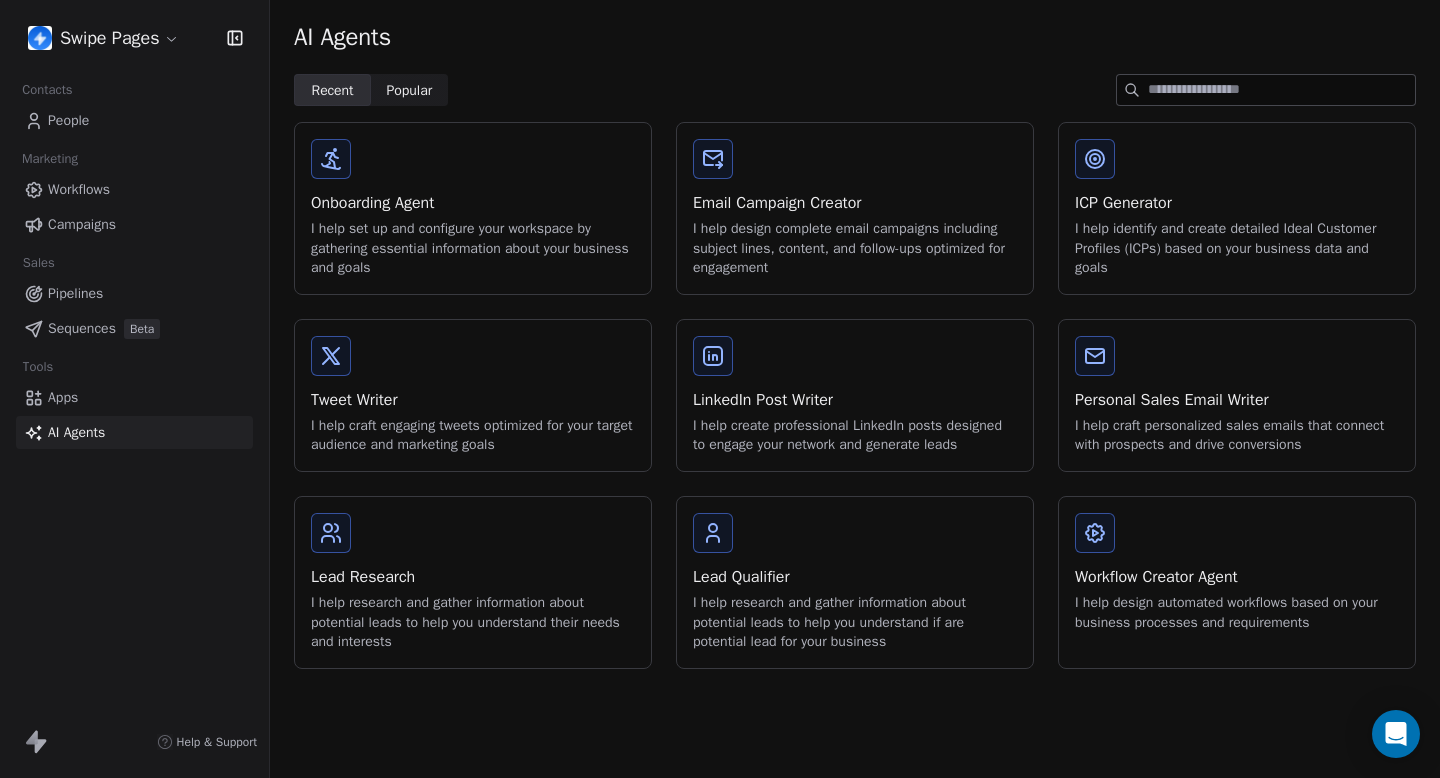 click on "Email Campaign Creator I help design complete email campaigns including subject lines, content, and follow-ups optimized for engagement" at bounding box center [855, 208] 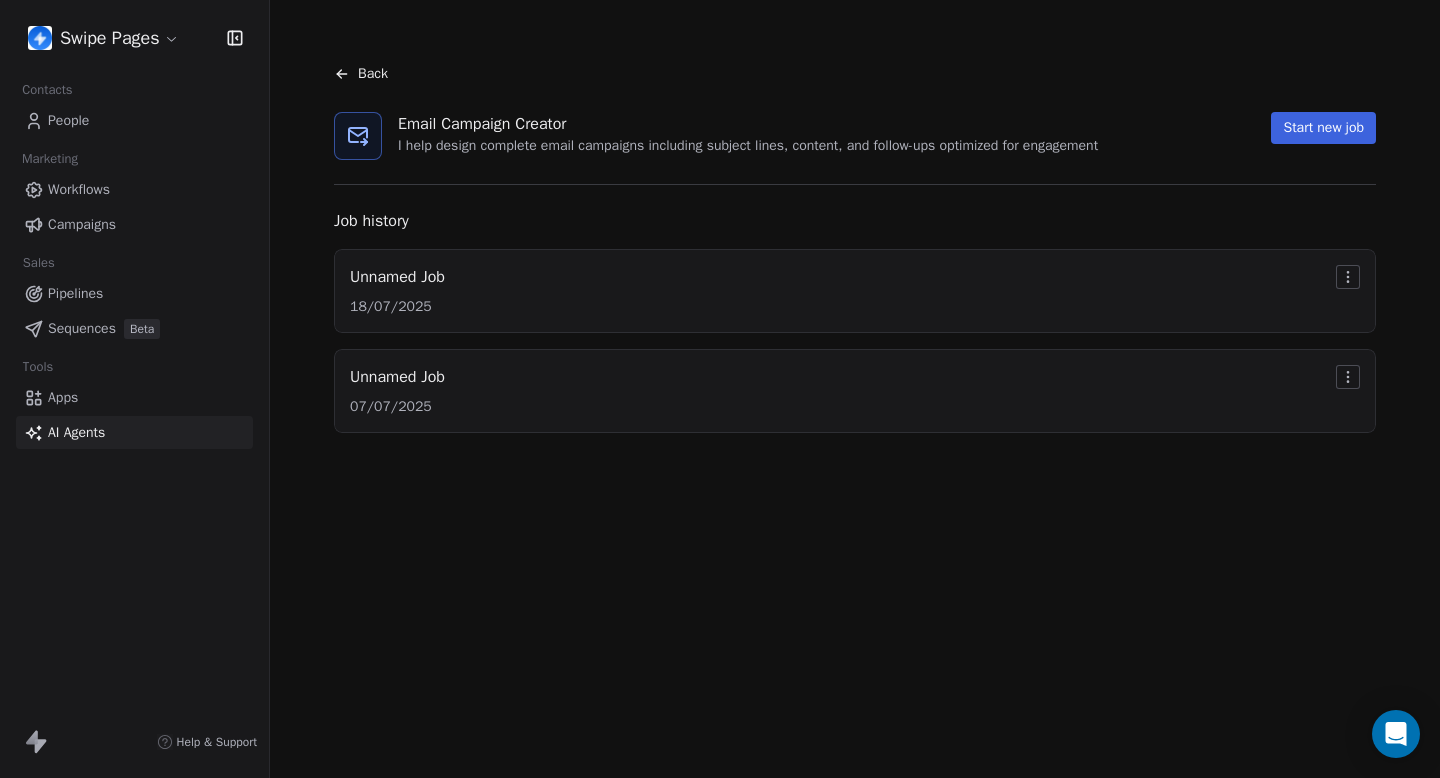 click on "Unnamed Job 18/07/2025" at bounding box center [855, 291] 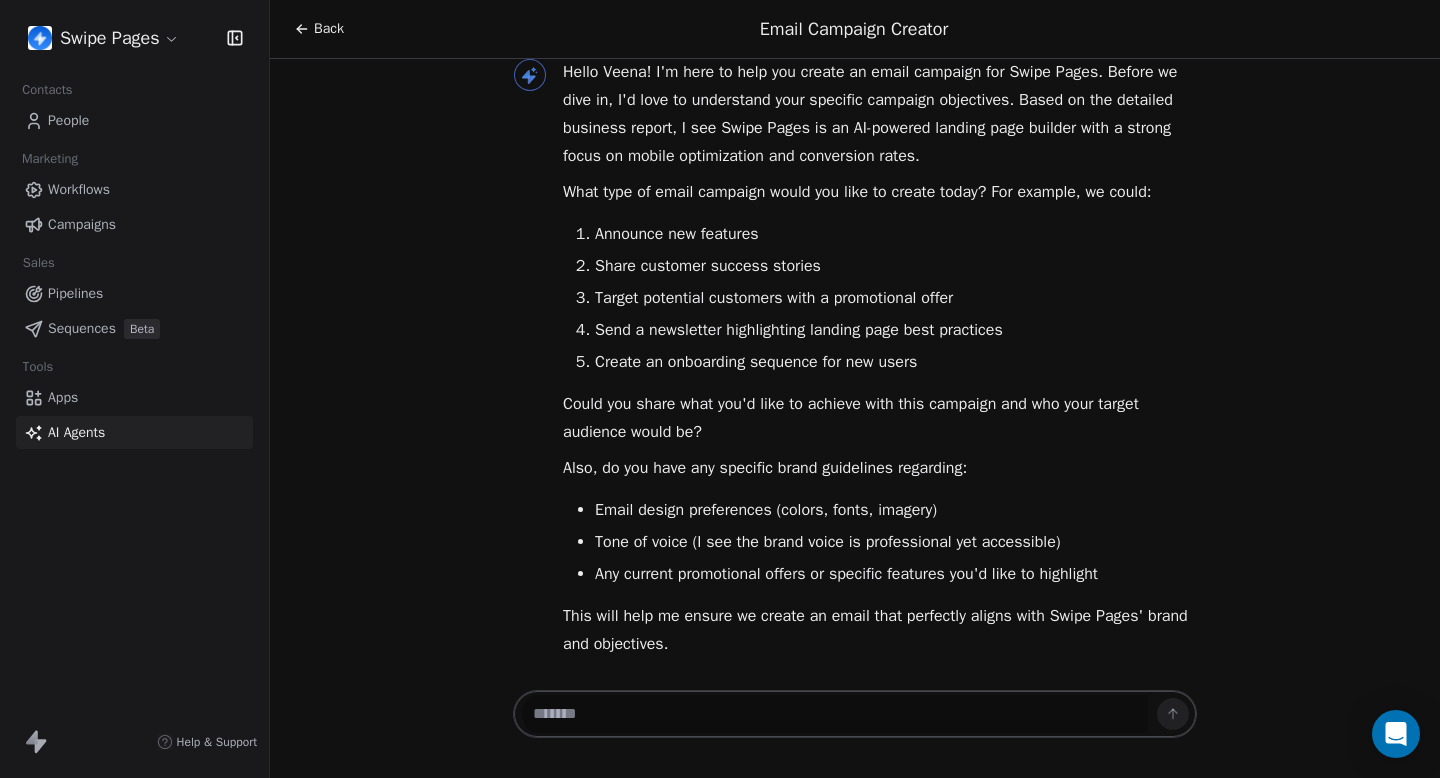 scroll, scrollTop: 53, scrollLeft: 0, axis: vertical 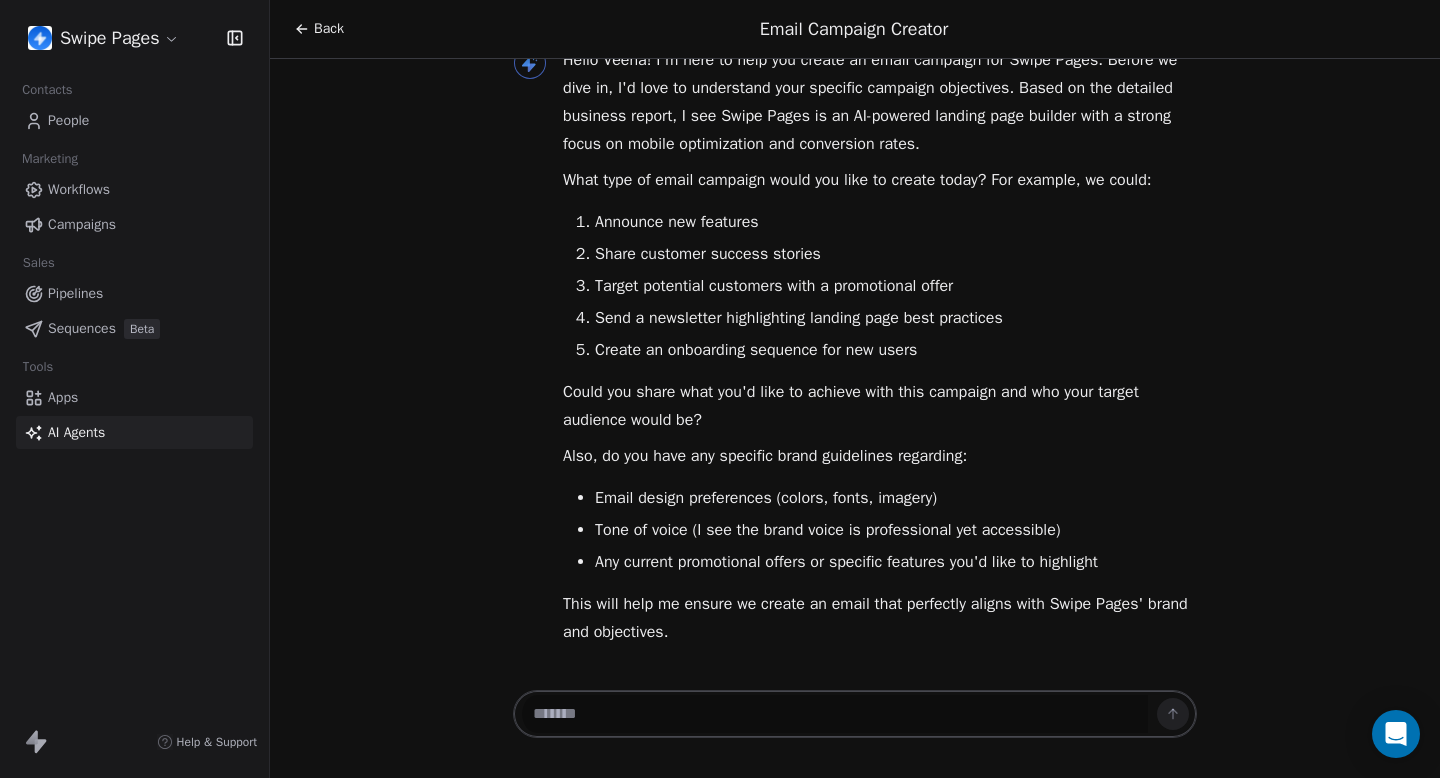 click on "Back Email Campaign Creator" at bounding box center (855, 29) 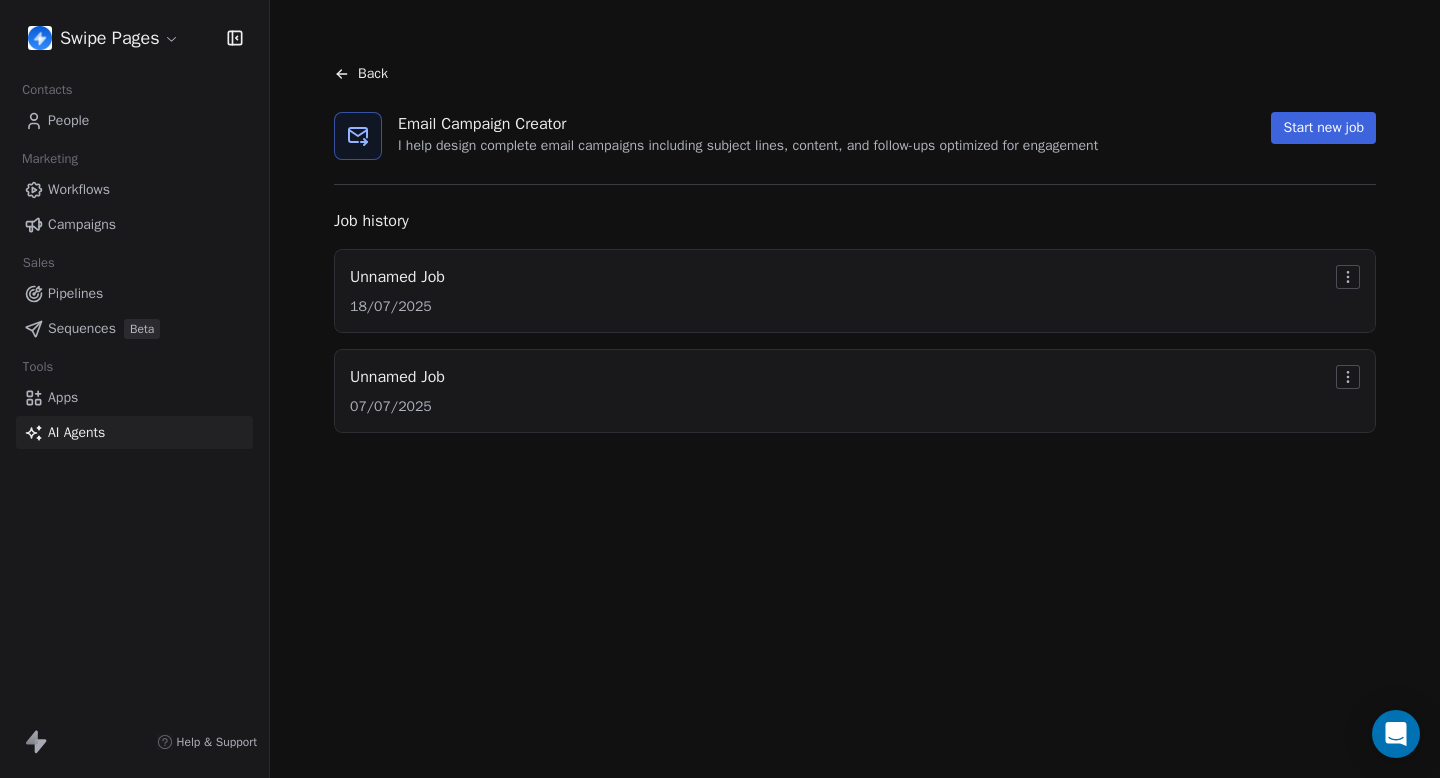 click on "Back" at bounding box center (361, 74) 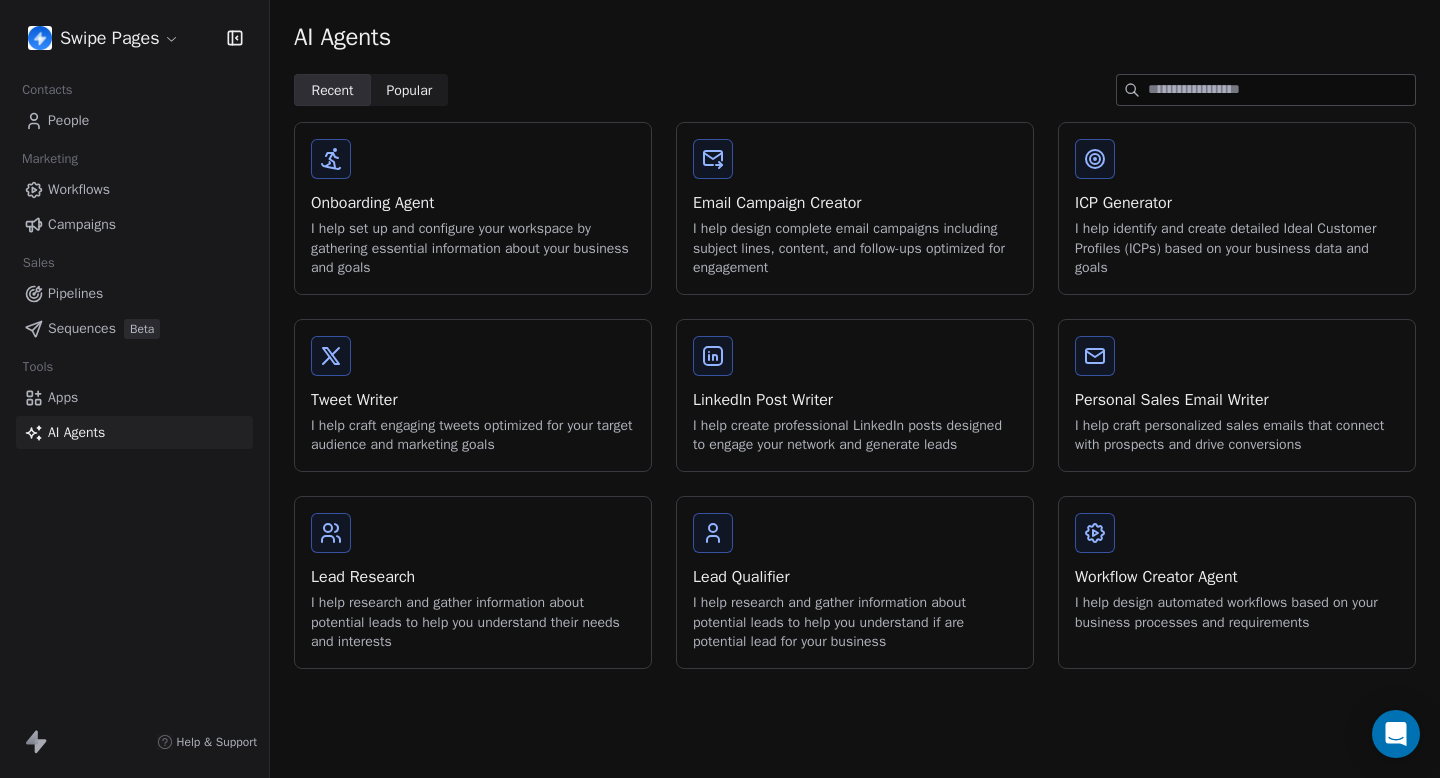 click on "Workflow Creator Agent" at bounding box center [1237, 577] 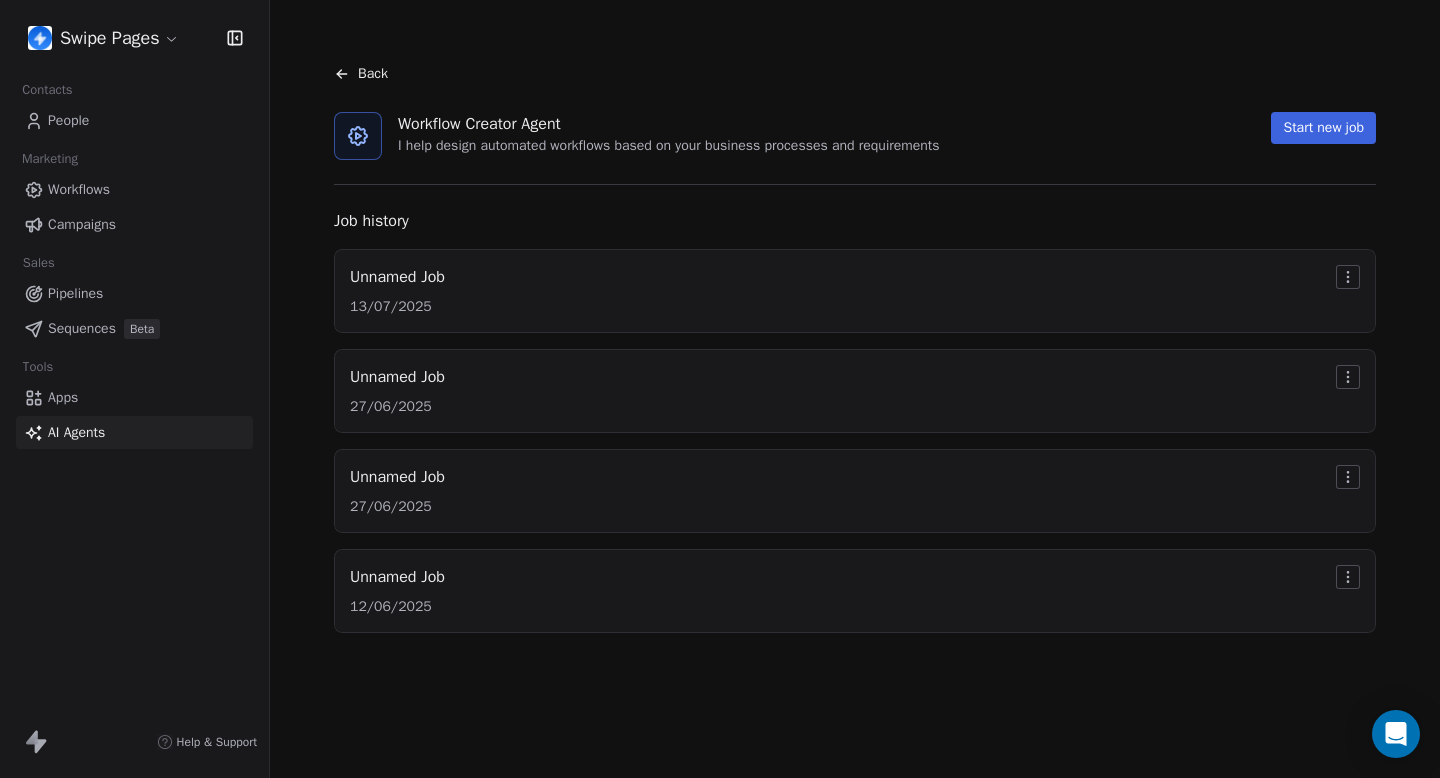 click on "Unnamed Job 27/06/2025" at bounding box center [855, 391] 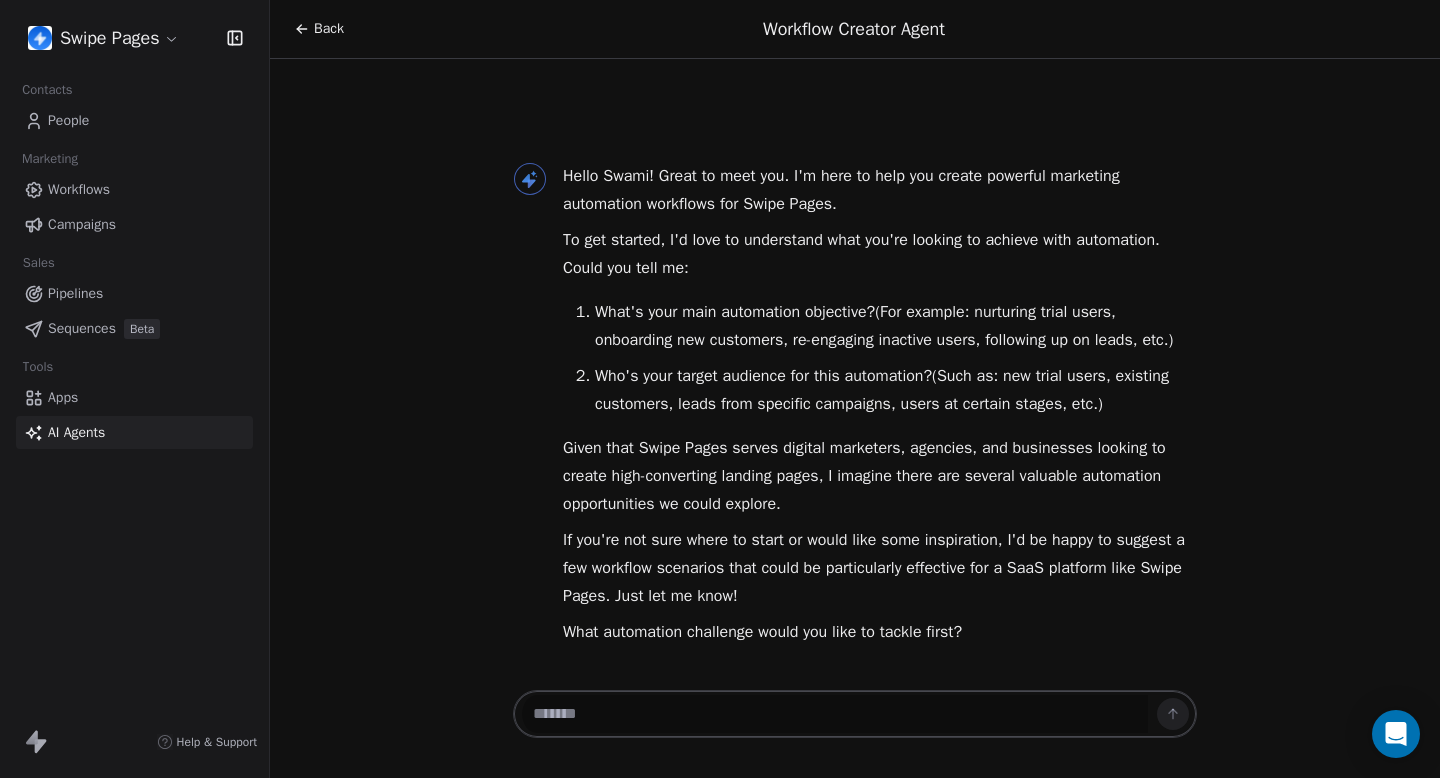 click on "Back" at bounding box center [329, 29] 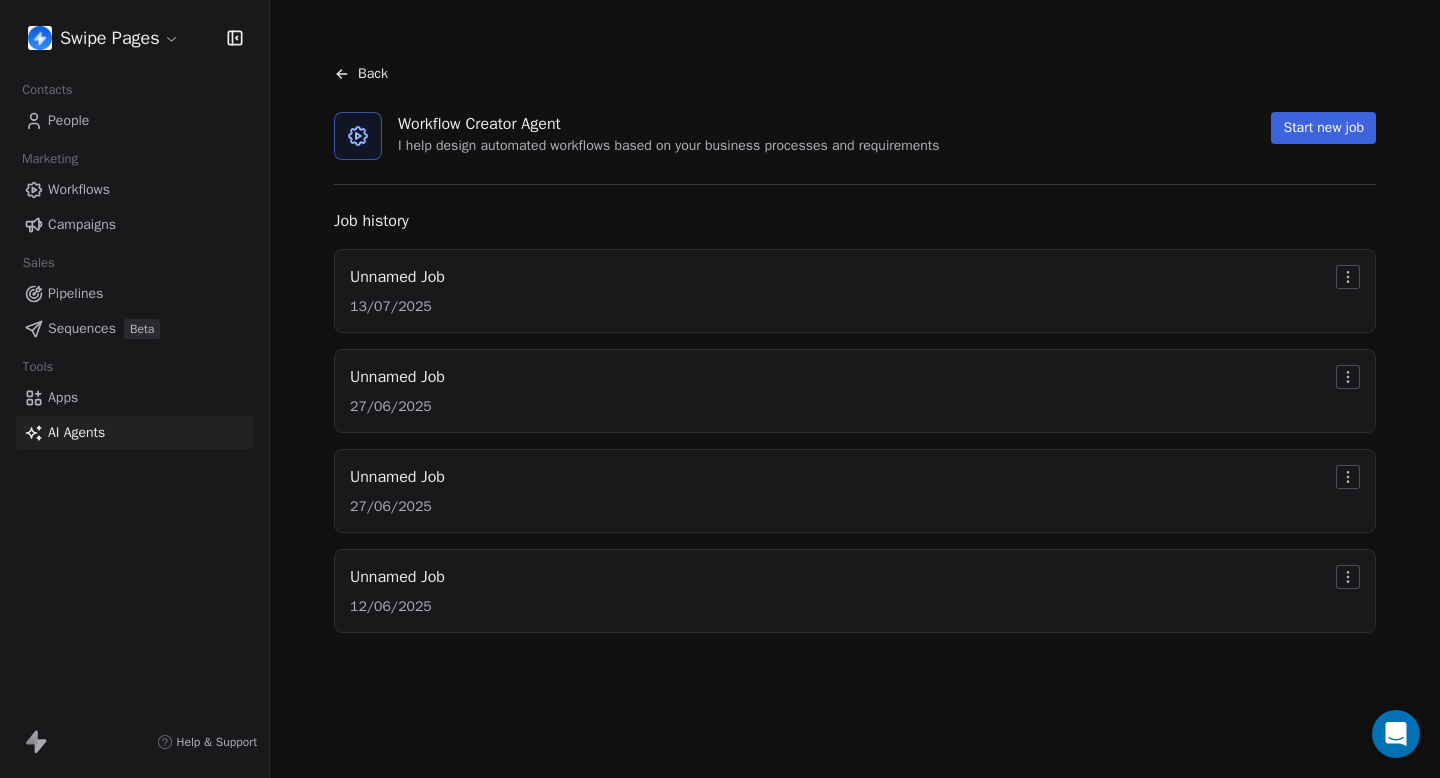 click on "Swipe Pages Contacts People Marketing Workflows Campaigns Sales Pipelines Sequences Beta Tools Apps AI Agents Help & Support Back Workflow Creator Agent I help design automated workflows based on your business processes and requirements Start new job Job history Unnamed Job 13/07/2025 Unnamed Job 27/06/2025 Unnamed Job 27/06/2025 Unnamed Job 12/06/2025" at bounding box center [720, 389] 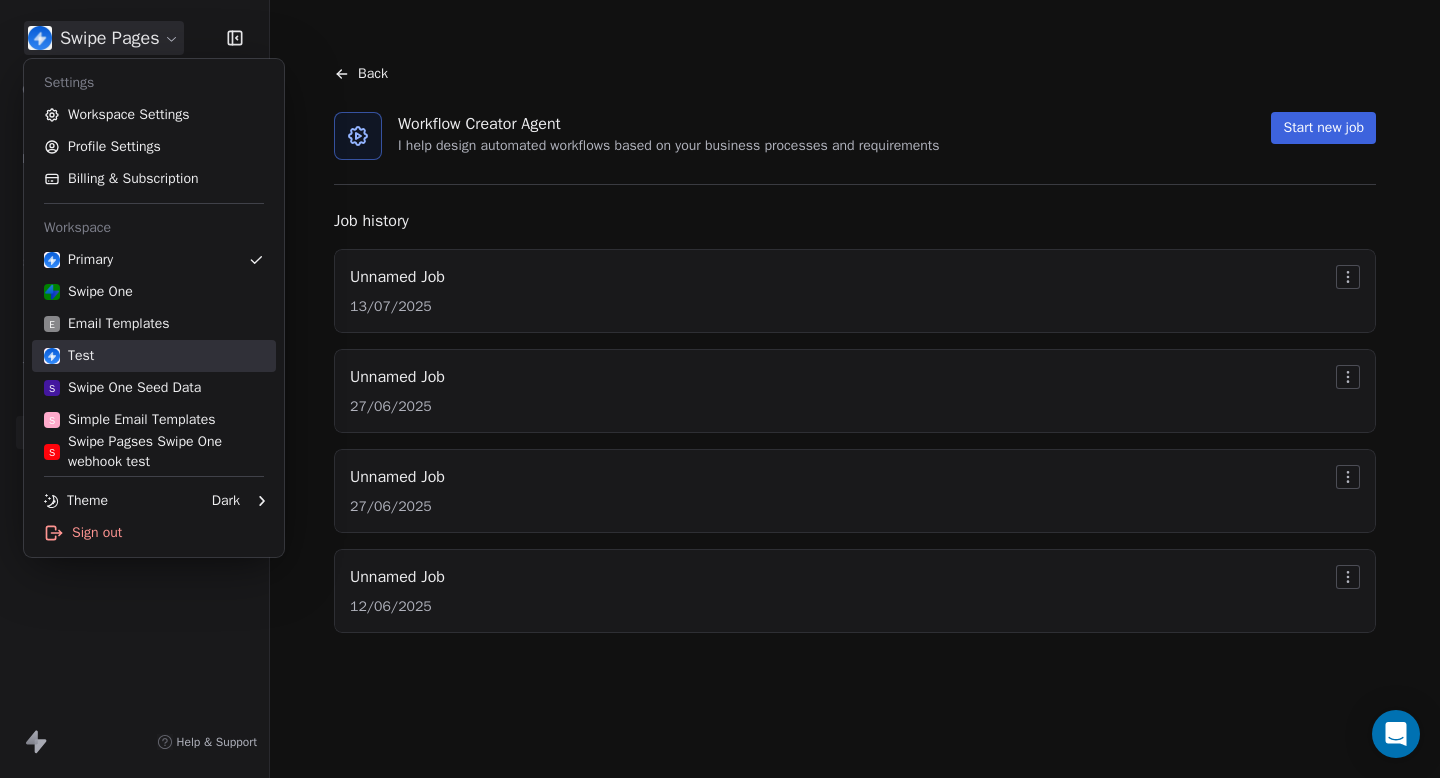 click on "Test" at bounding box center [154, 356] 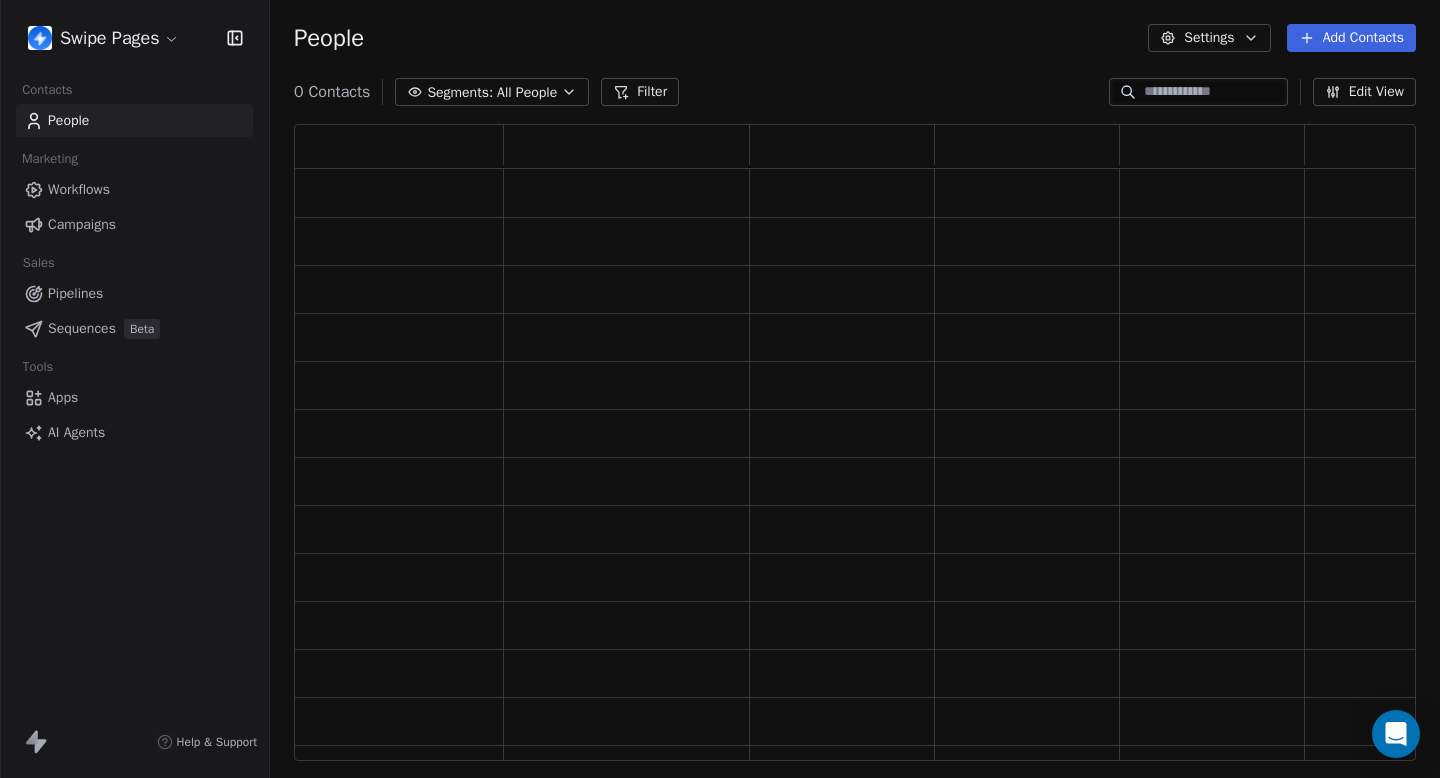 scroll, scrollTop: 1, scrollLeft: 1, axis: both 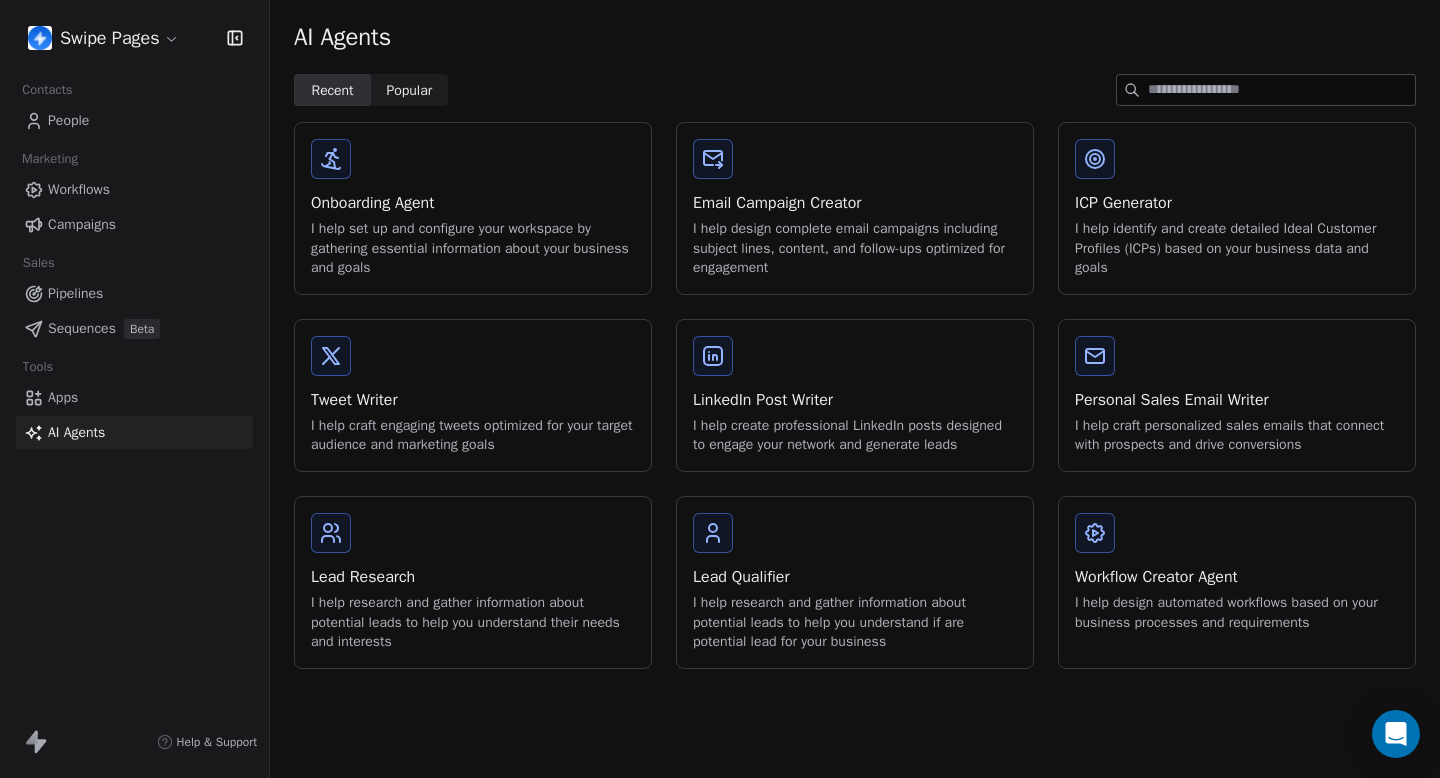 click on "I help design automated workflows based on your business processes and requirements" at bounding box center [1237, 612] 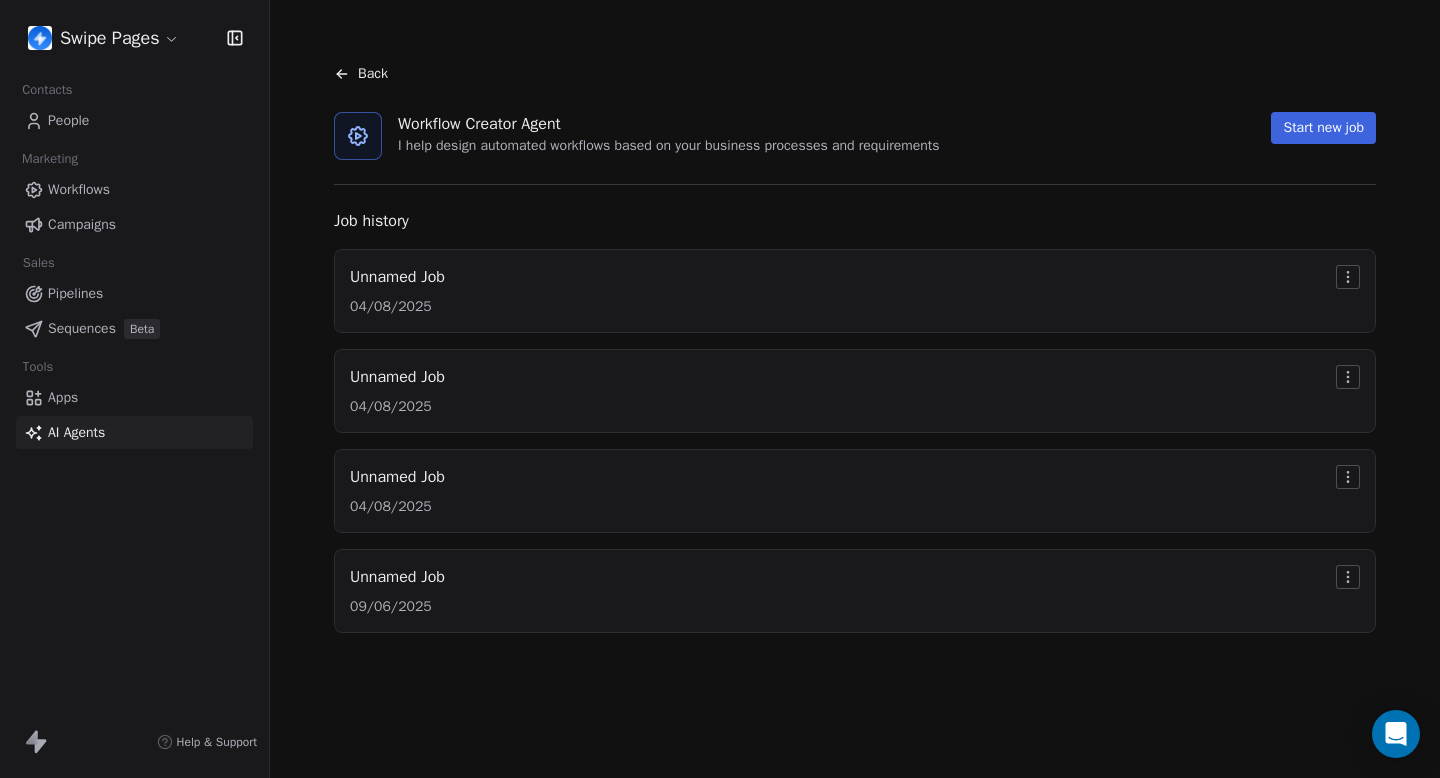 click on "Unnamed Job 04/08/2025" at bounding box center (397, 291) 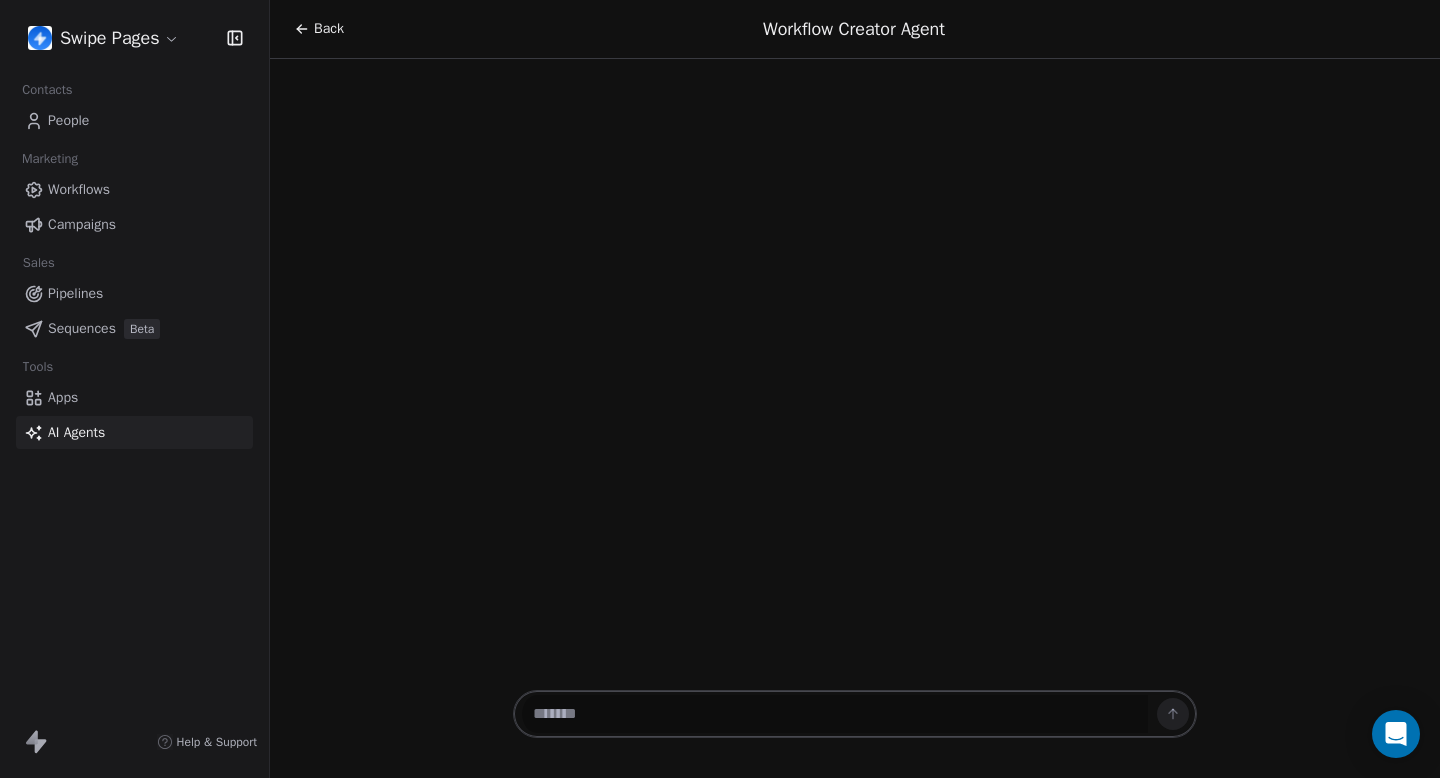 scroll, scrollTop: 77, scrollLeft: 0, axis: vertical 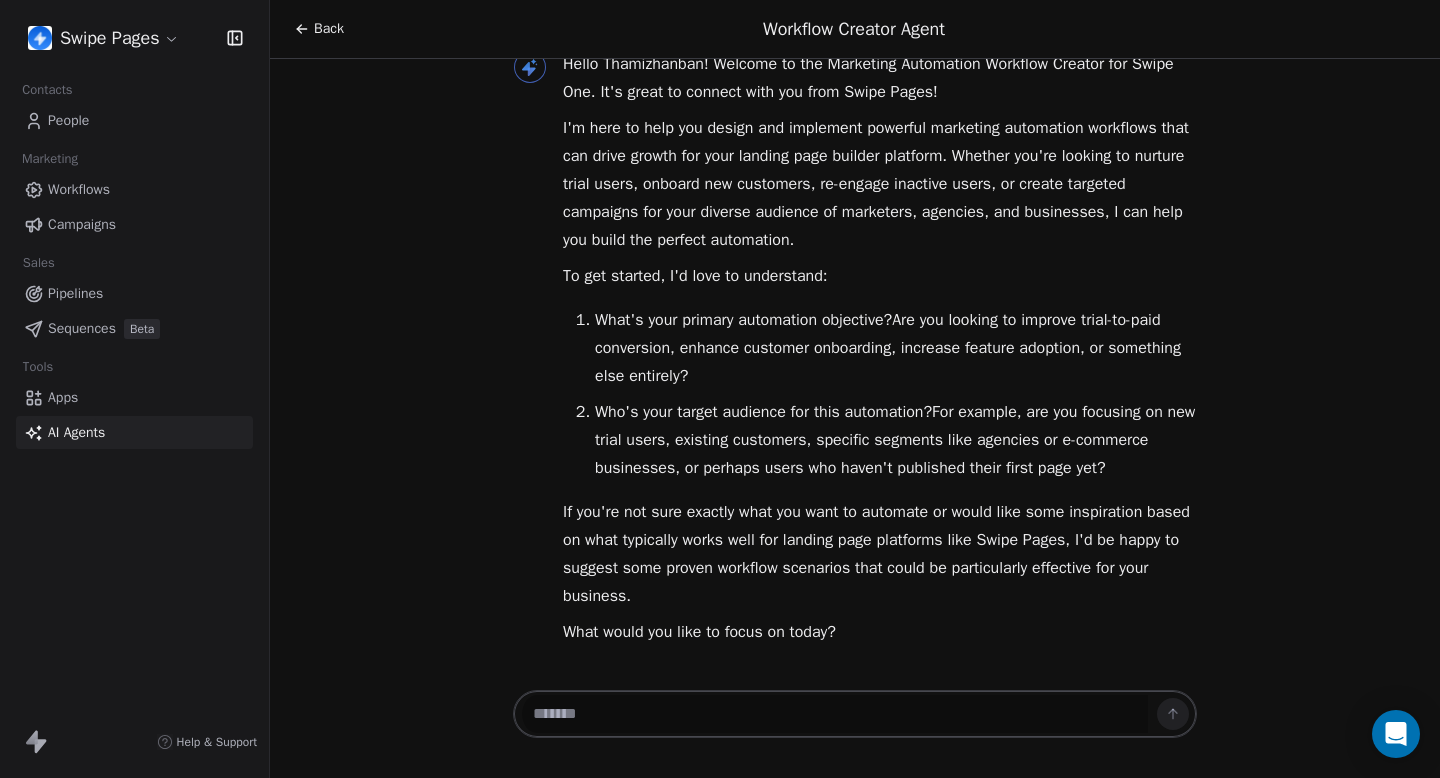 click on "Back" at bounding box center [329, 29] 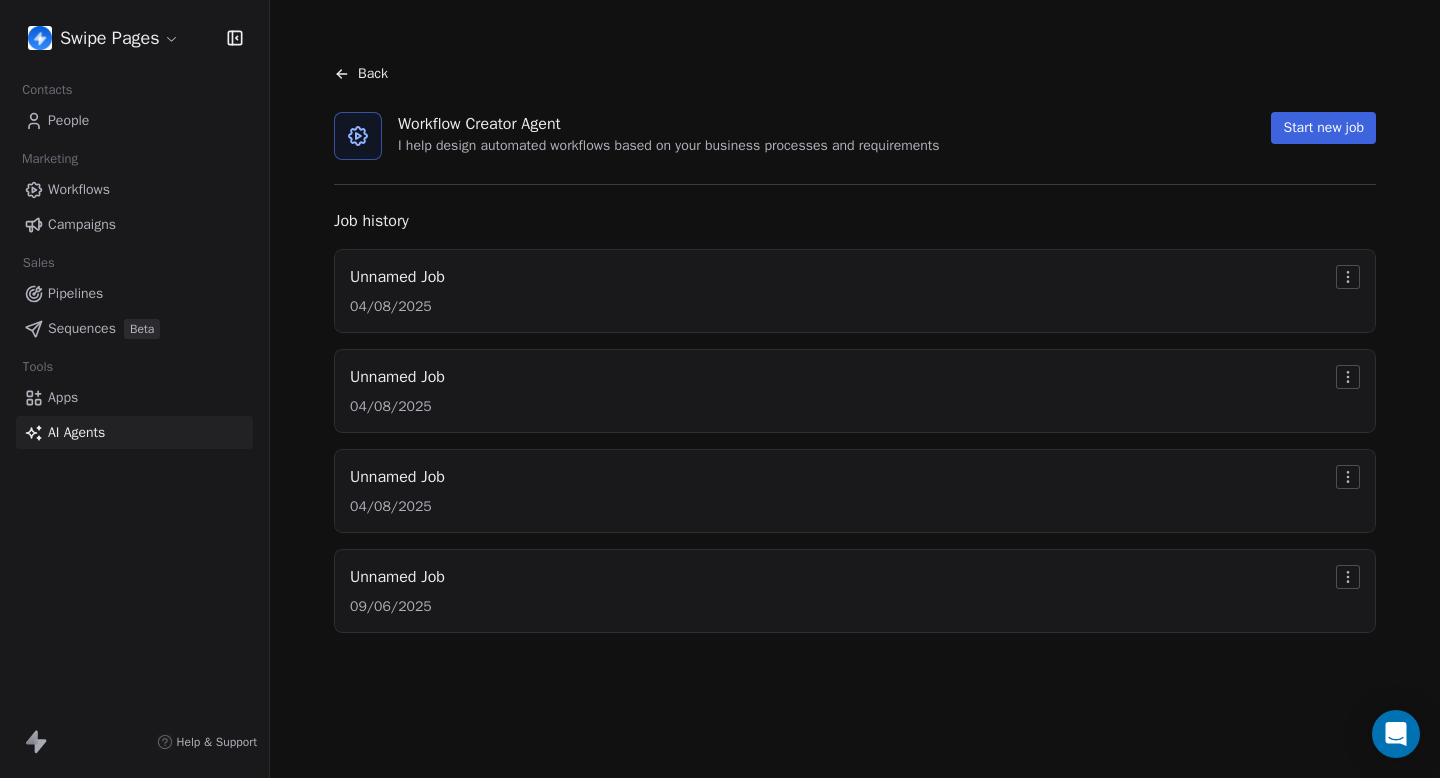click on "Unnamed Job 04/08/2025" at bounding box center [855, 391] 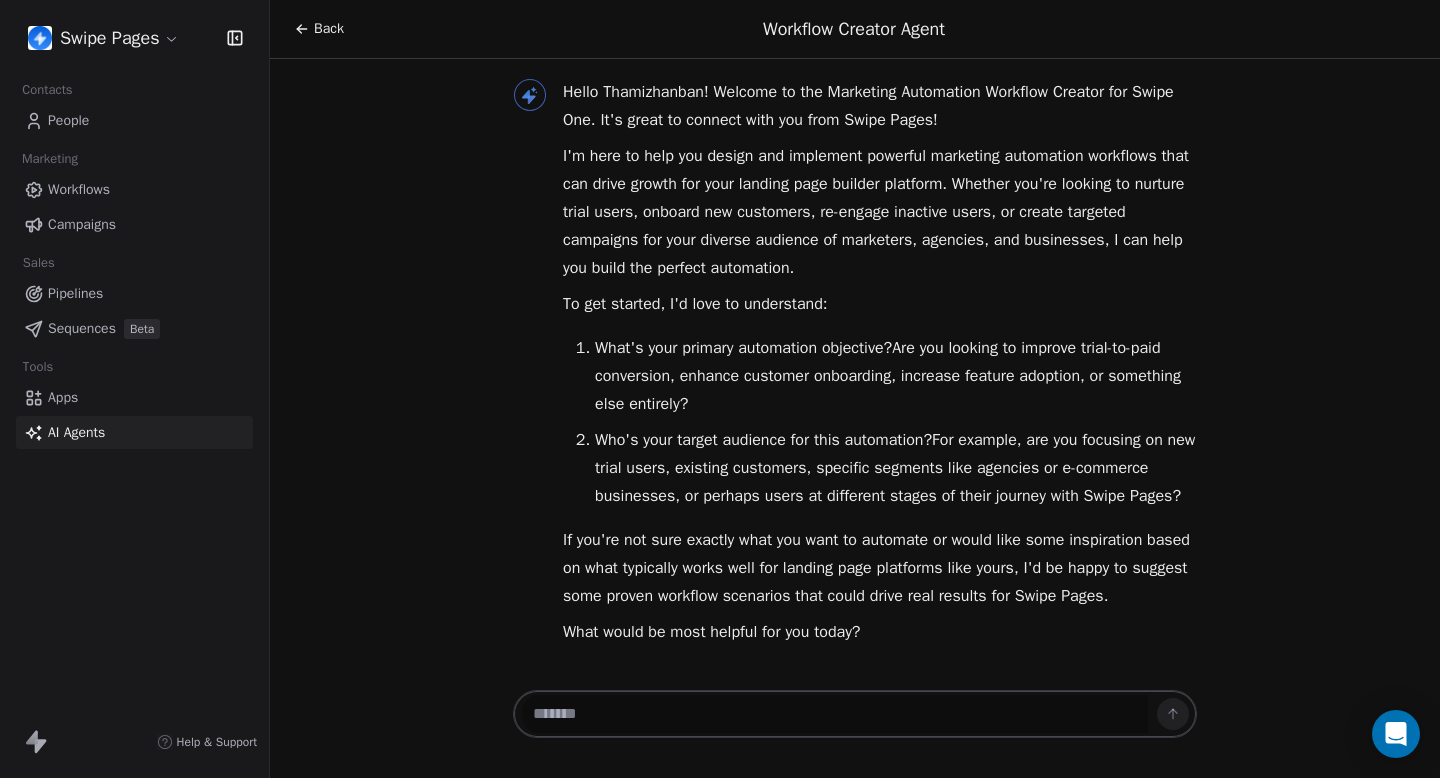 scroll, scrollTop: 77, scrollLeft: 0, axis: vertical 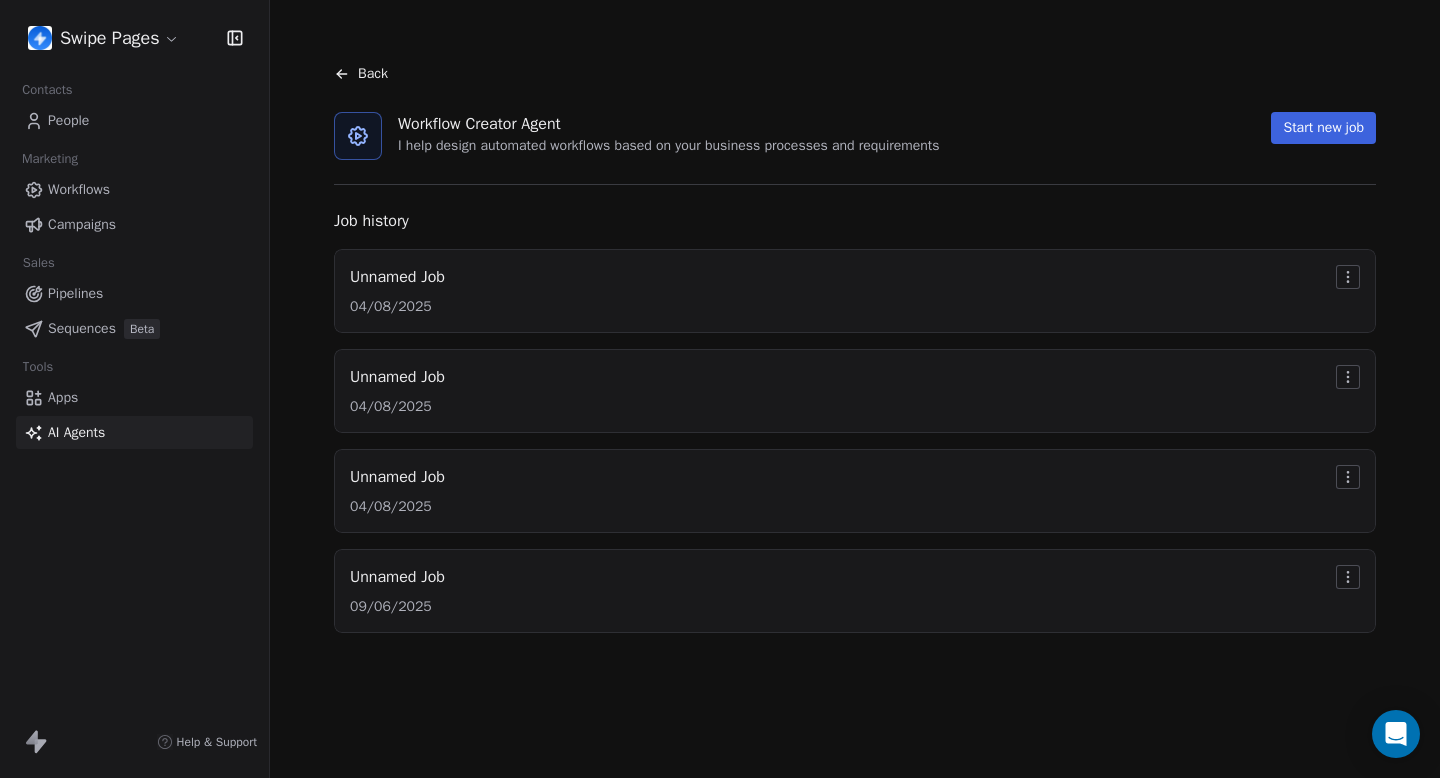 click on "Unnamed Job 04/08/2025" at bounding box center [855, 491] 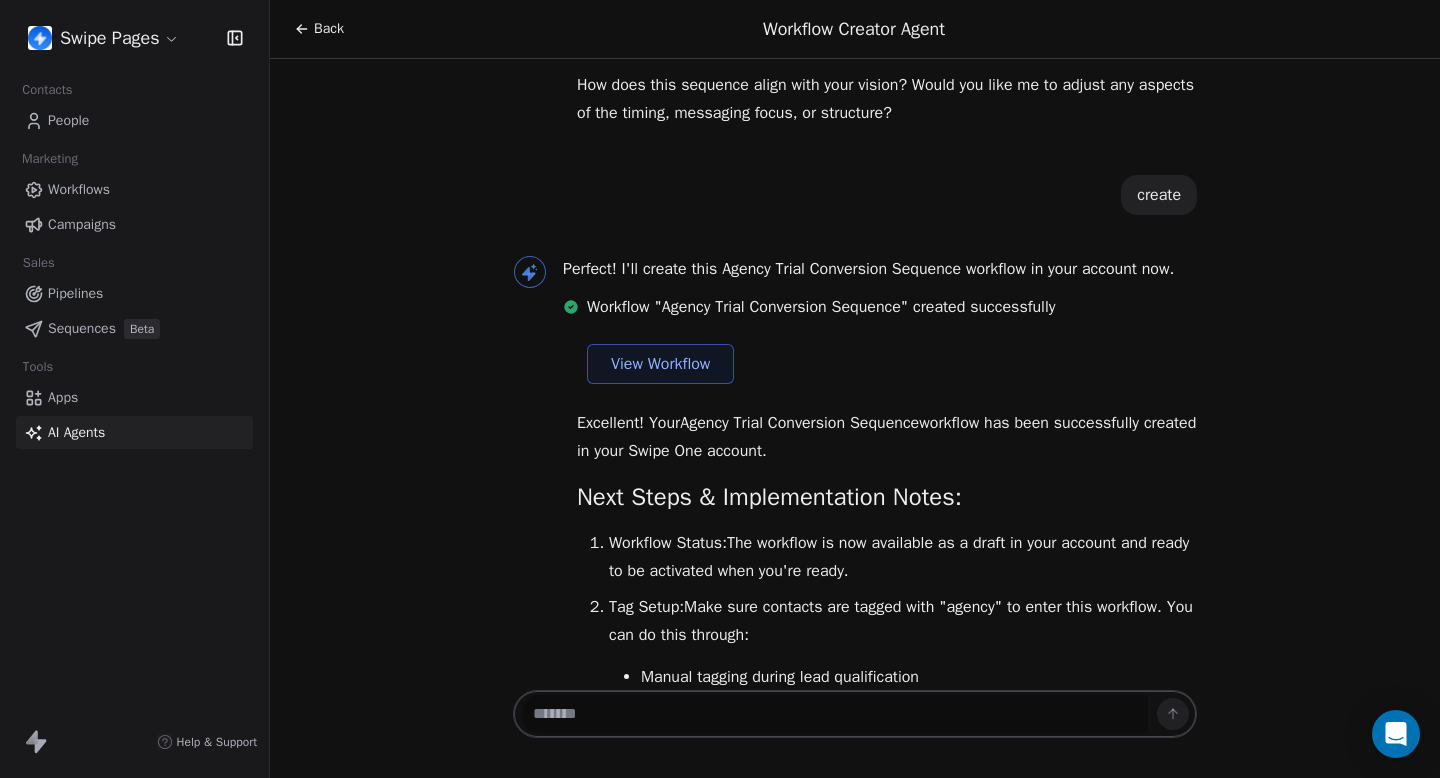 scroll, scrollTop: 8512, scrollLeft: 0, axis: vertical 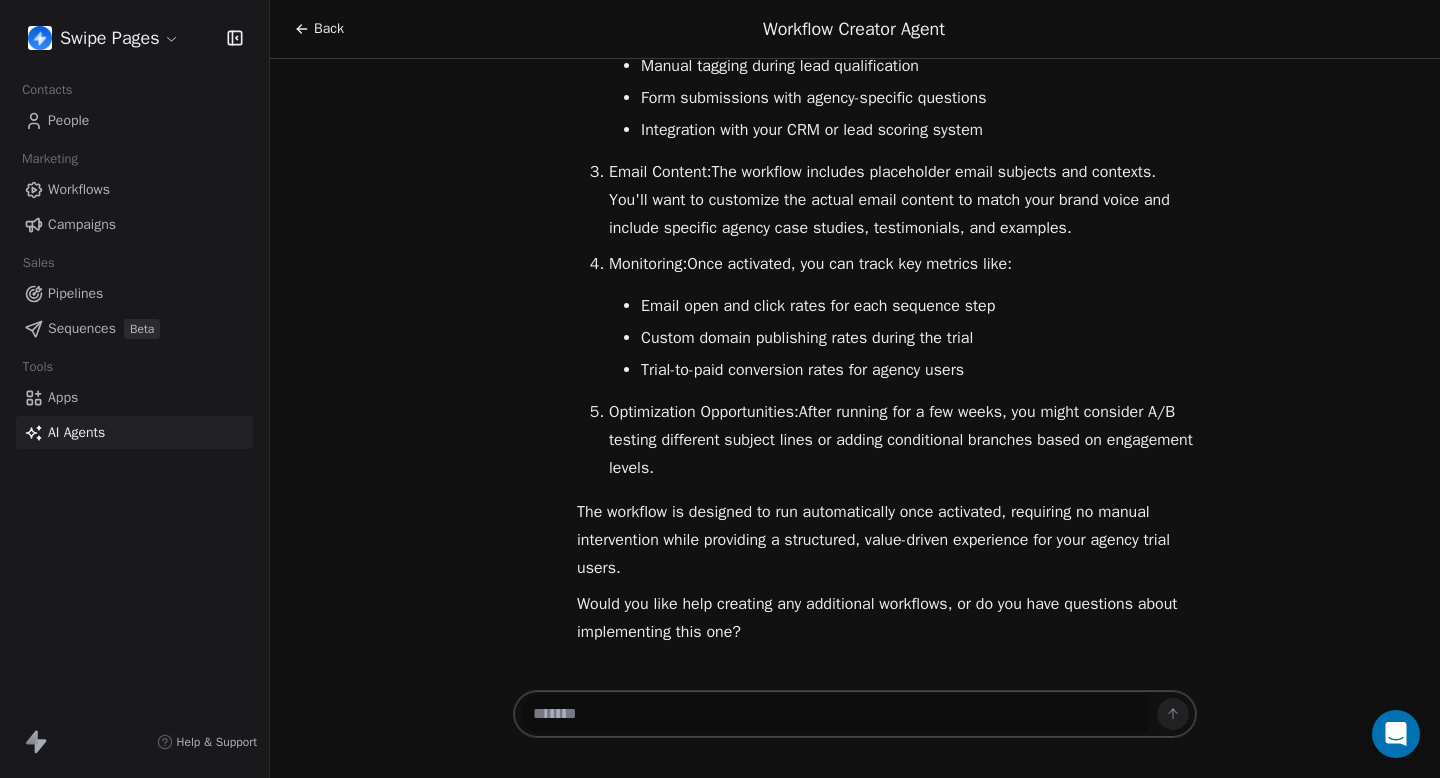 click on "Email Content: The workflow includes placeholder email subjects and contexts. You'll want to customize the actual email content to match your brand voice and include specific agency case studies, testimonials, and examples." at bounding box center (903, 200) 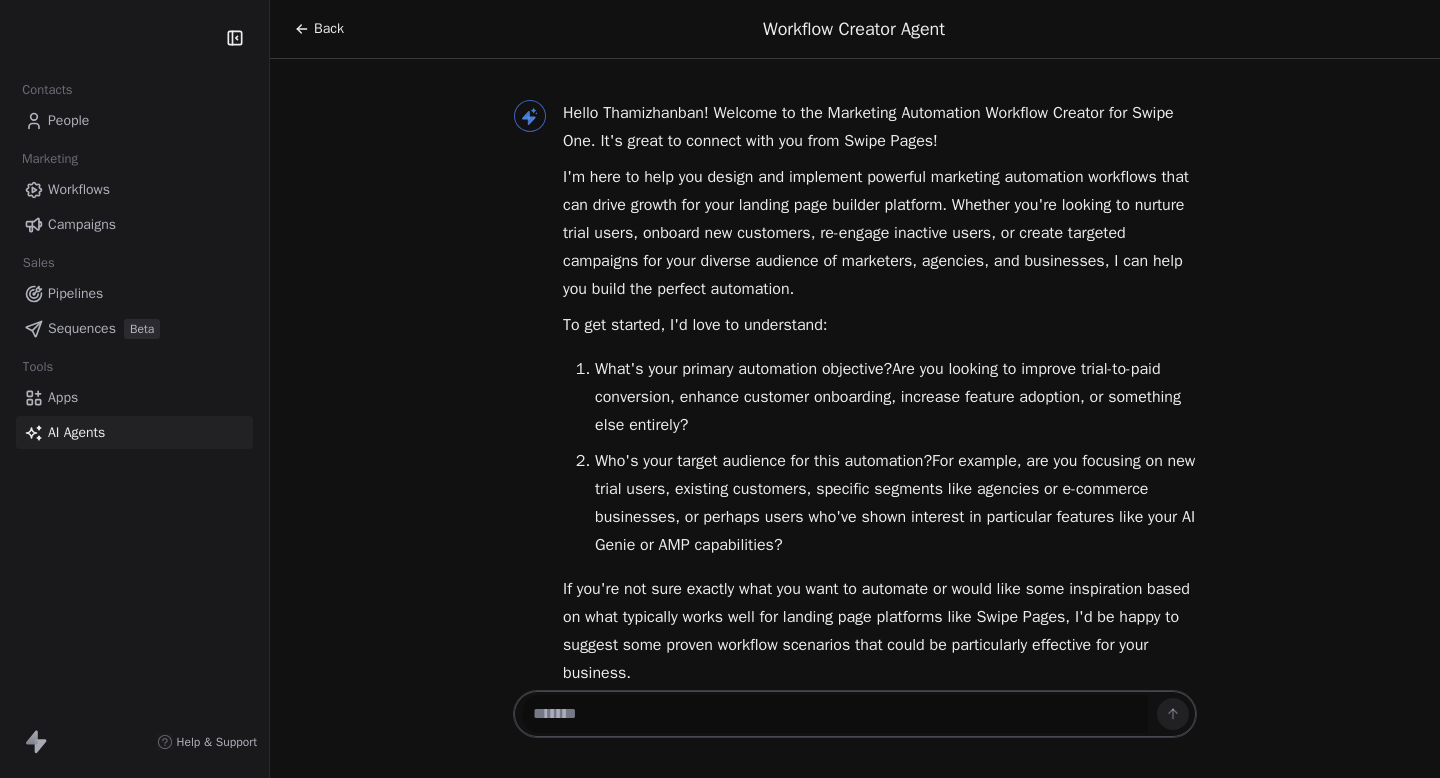scroll, scrollTop: 0, scrollLeft: 0, axis: both 